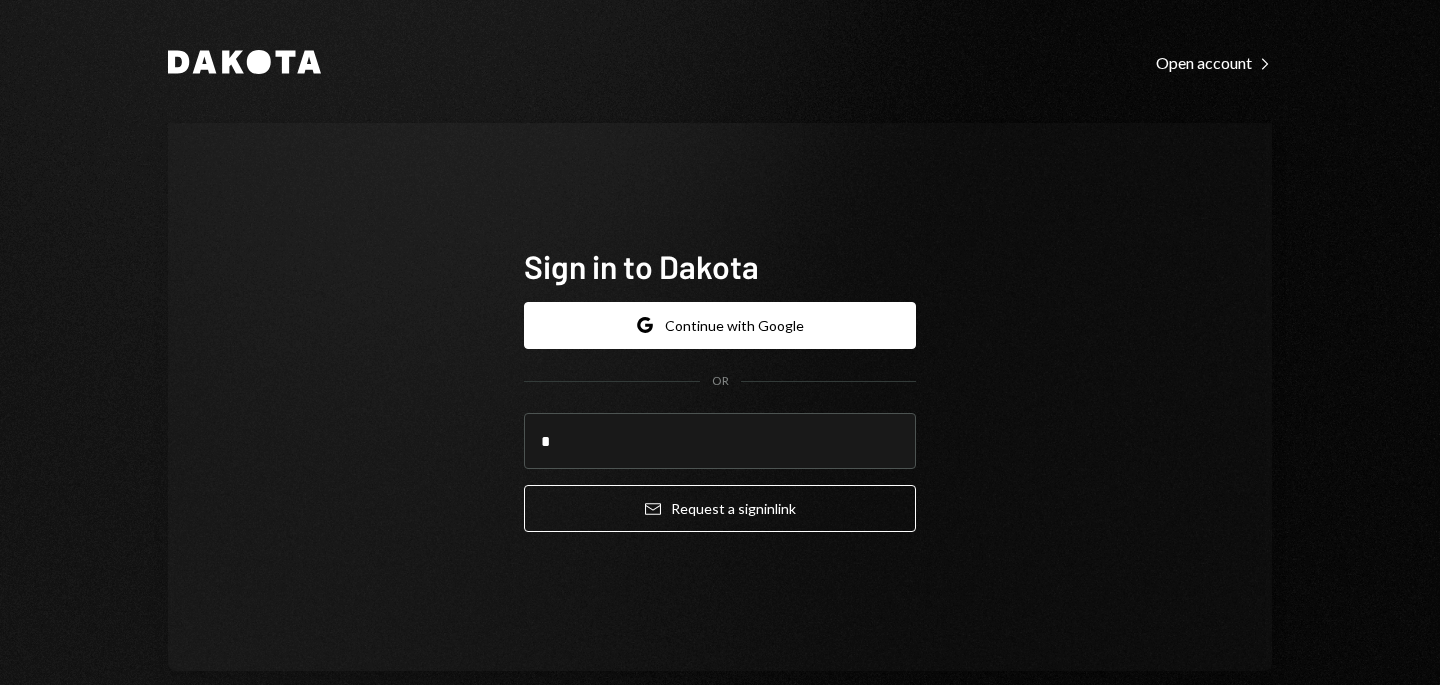 scroll, scrollTop: 0, scrollLeft: 0, axis: both 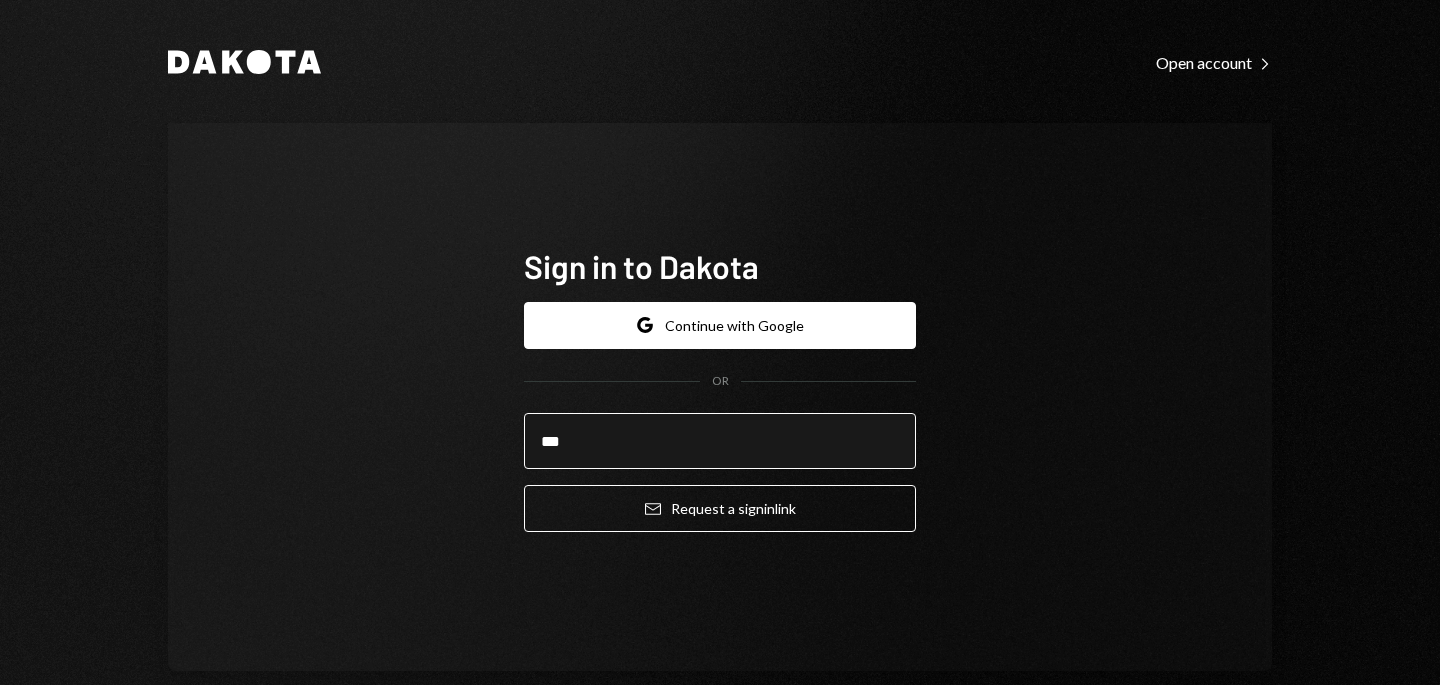 type on "**********" 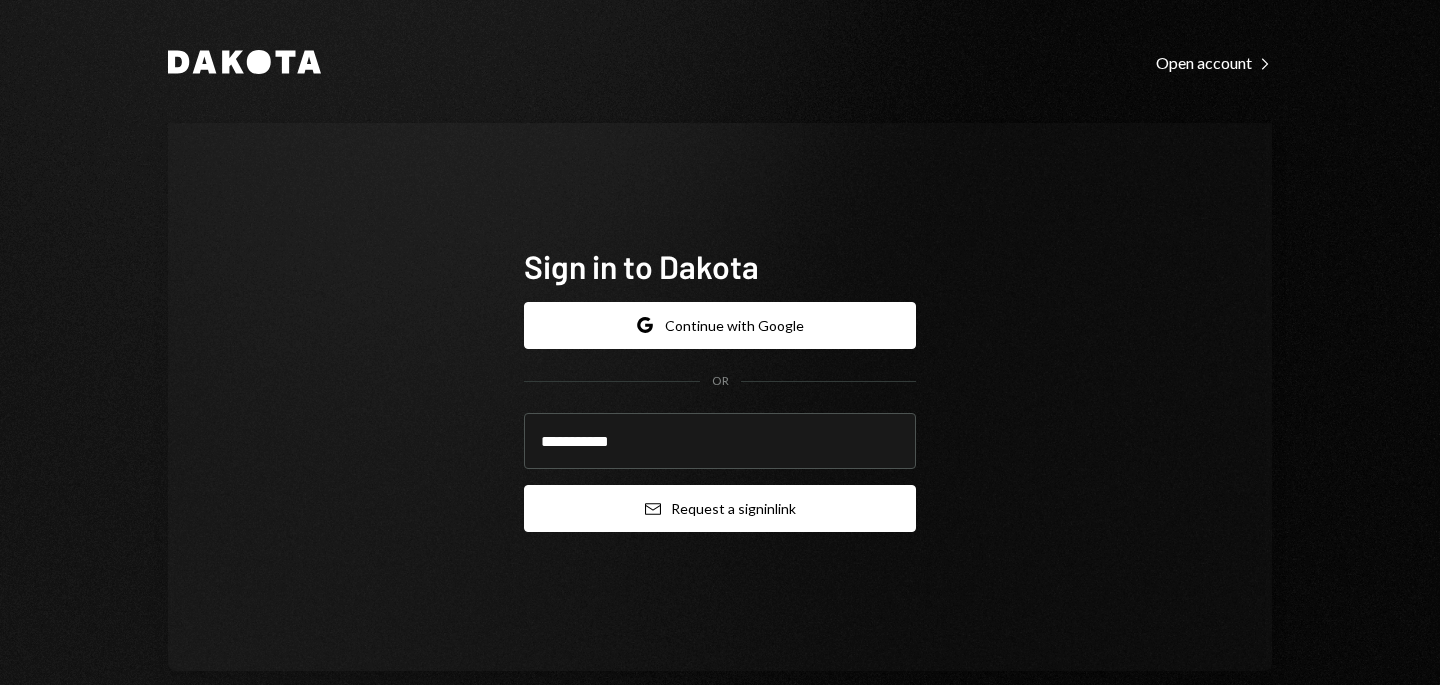 click on "Email Request a sign  in  link" at bounding box center (720, 508) 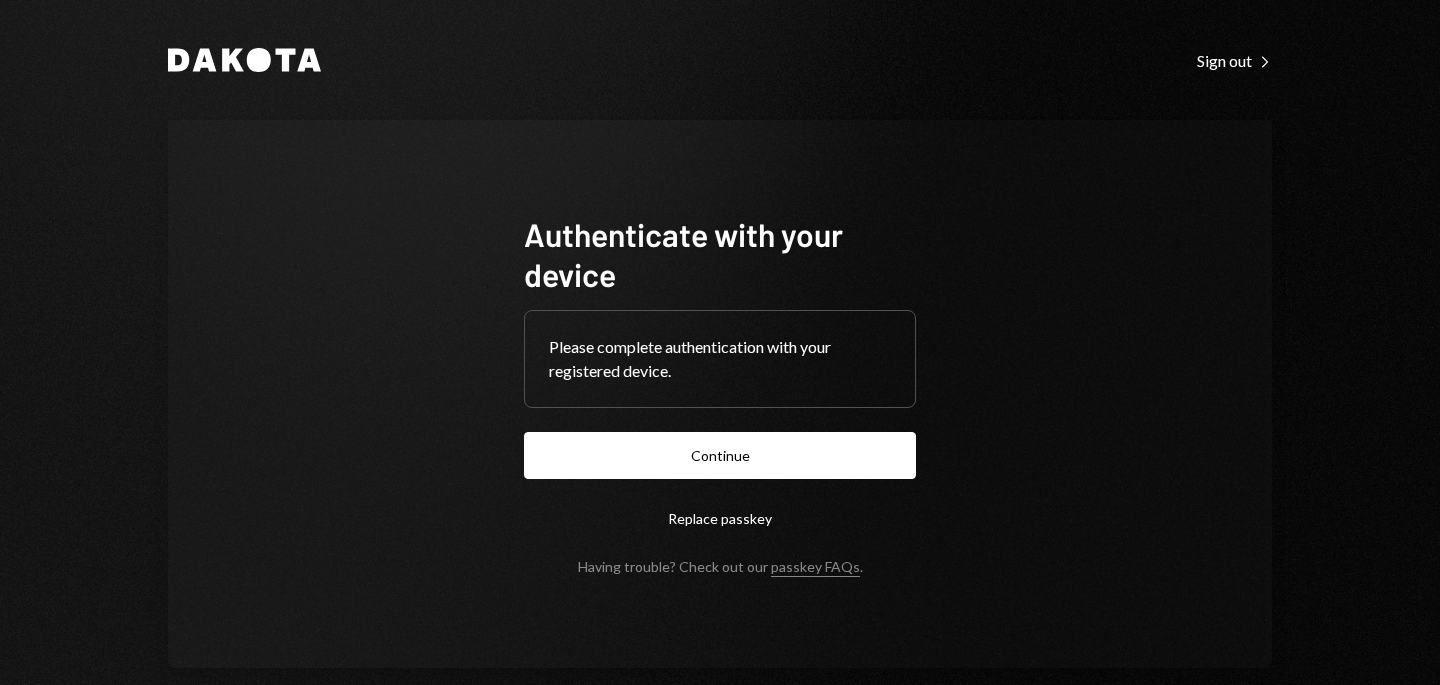 scroll, scrollTop: 0, scrollLeft: 0, axis: both 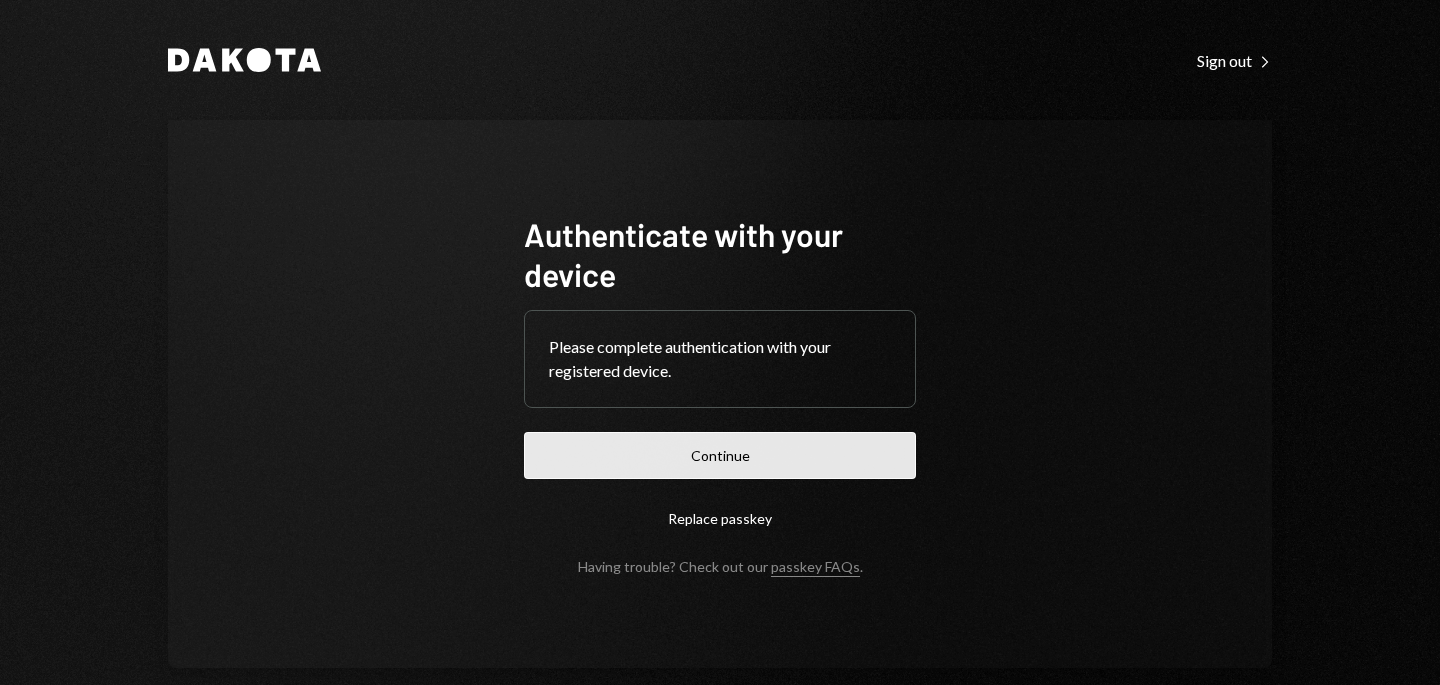 click on "Continue" at bounding box center [720, 455] 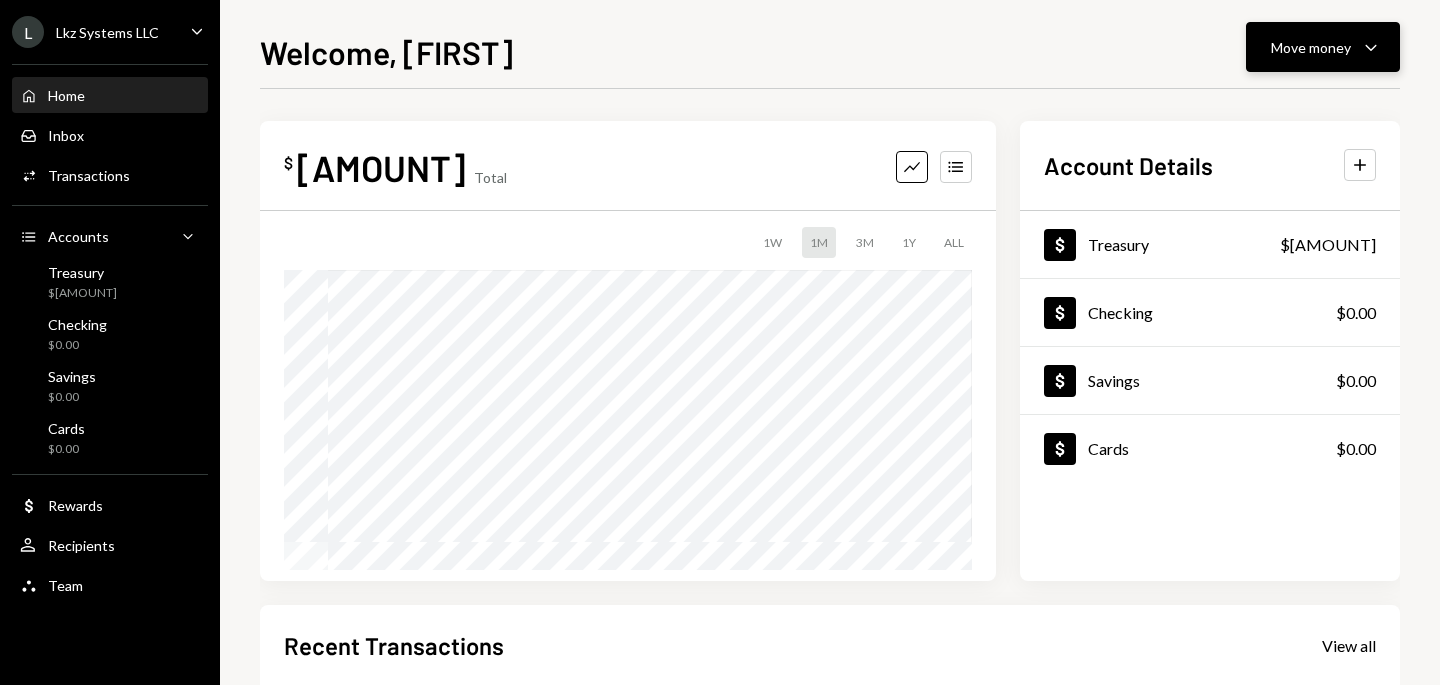 click on "Move money Caret Down" at bounding box center [1323, 47] 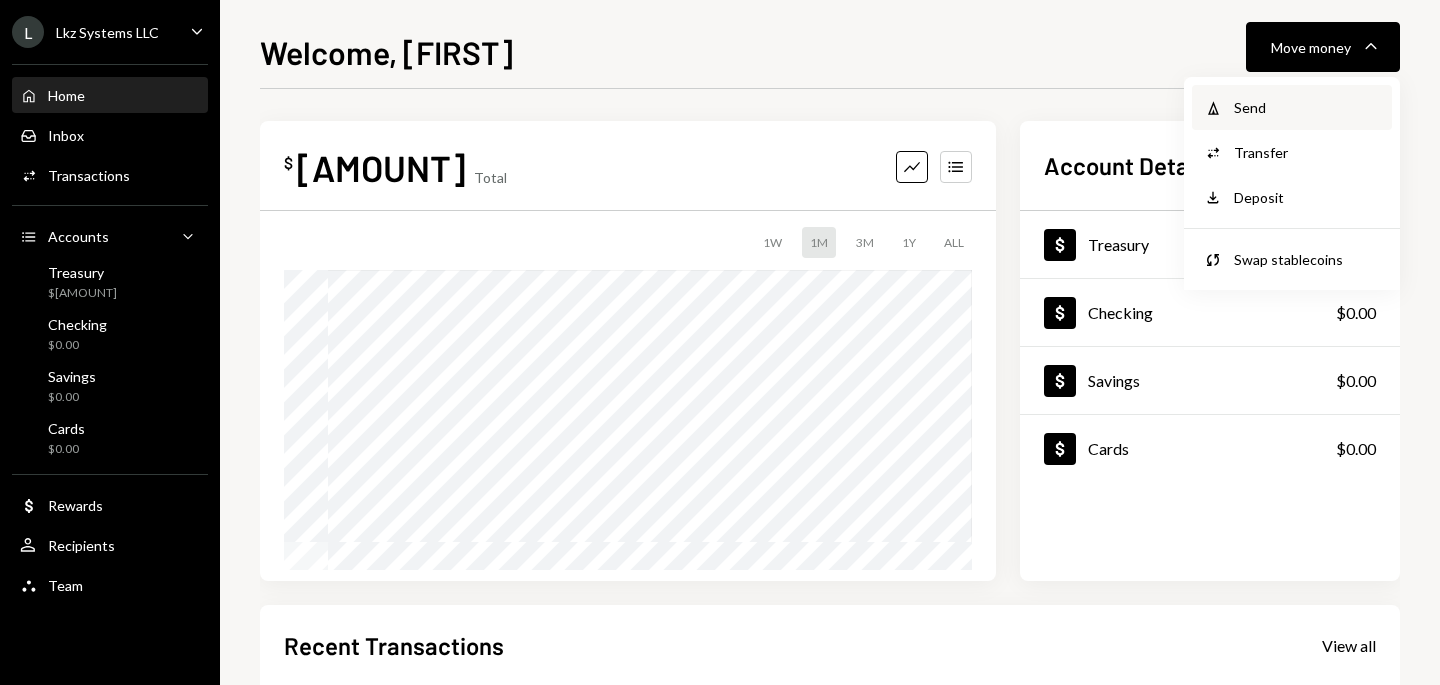 click on "Send" at bounding box center [1307, 107] 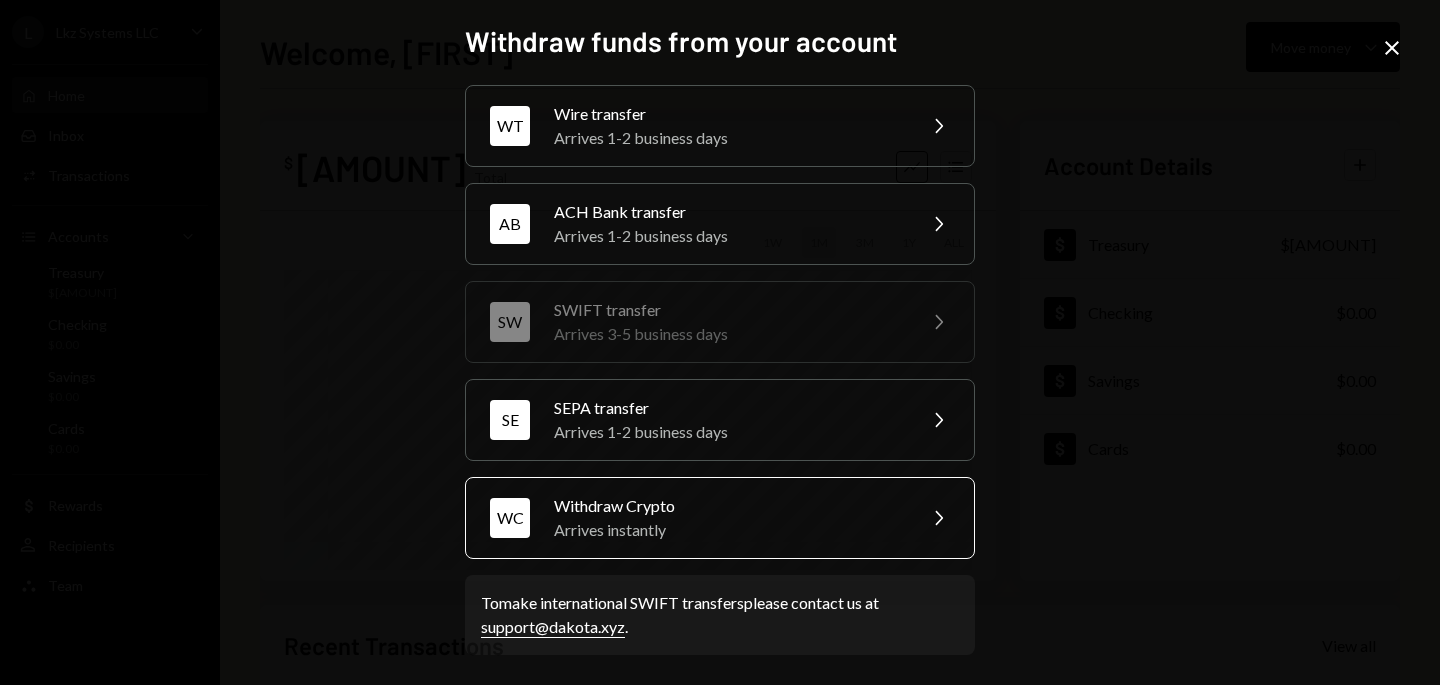 click on "WC Withdraw Crypto Arrives instantly Chevron Right" at bounding box center (720, 518) 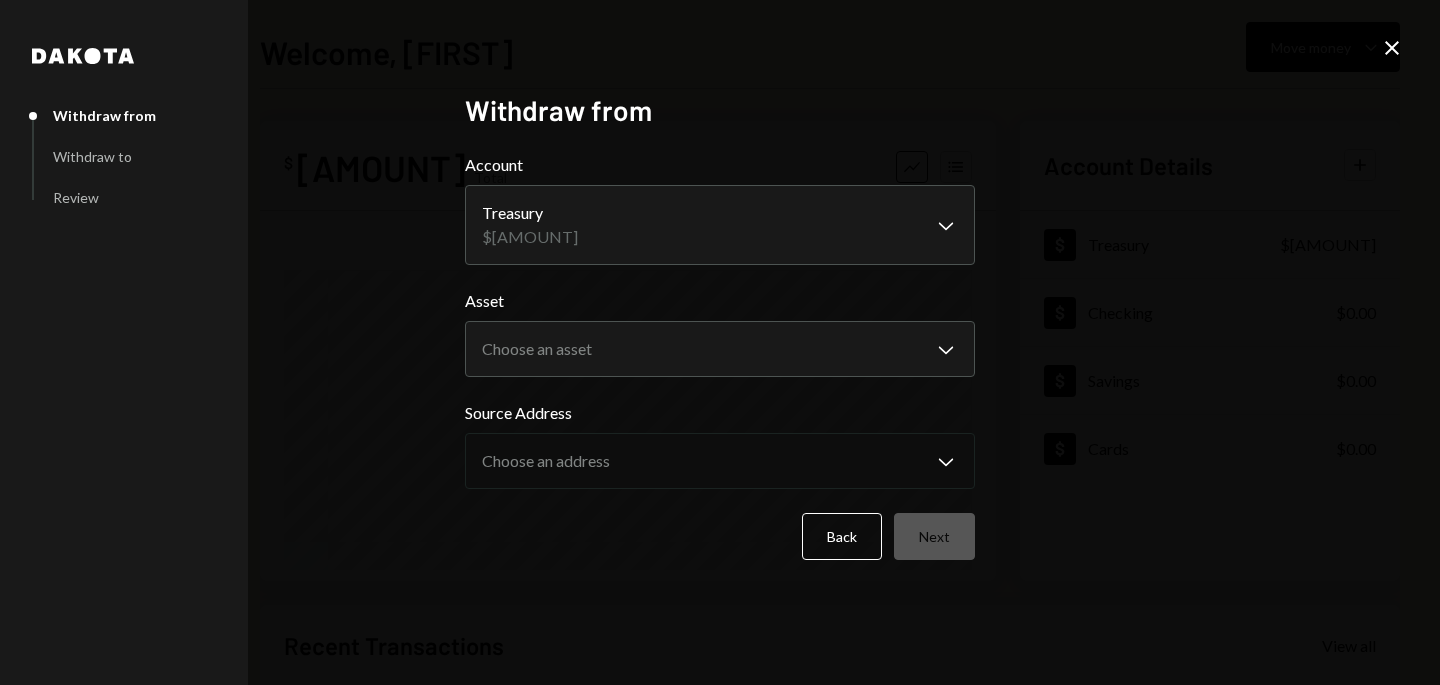 click on "**********" at bounding box center [720, 342] 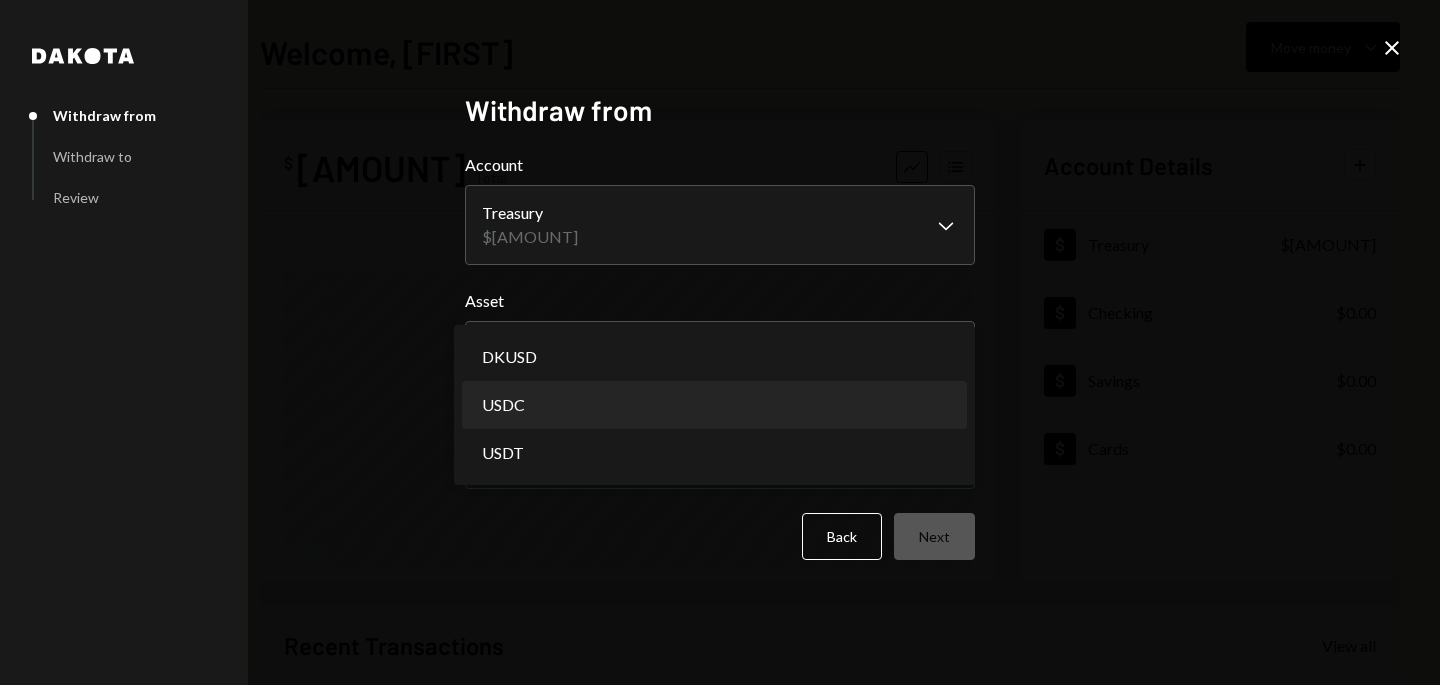 select on "****" 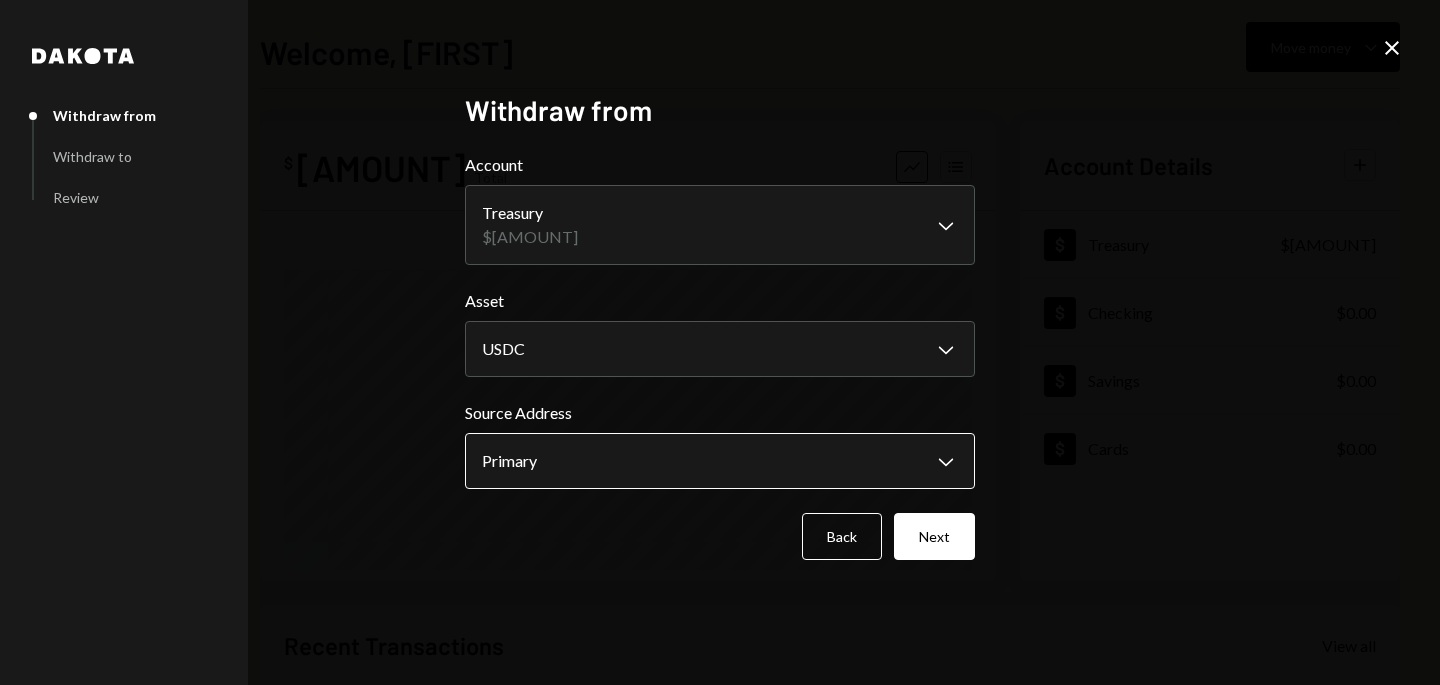 click on "**********" at bounding box center (720, 342) 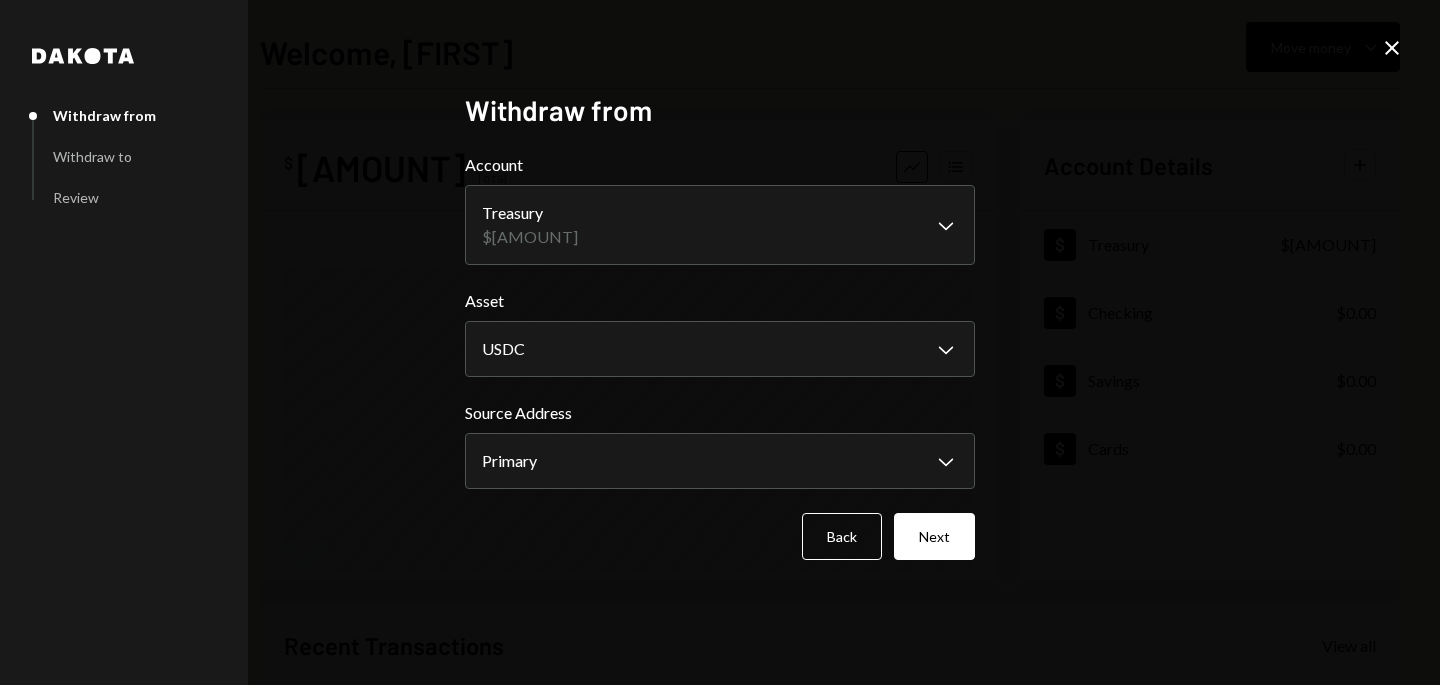 click on "**********" at bounding box center (720, 342) 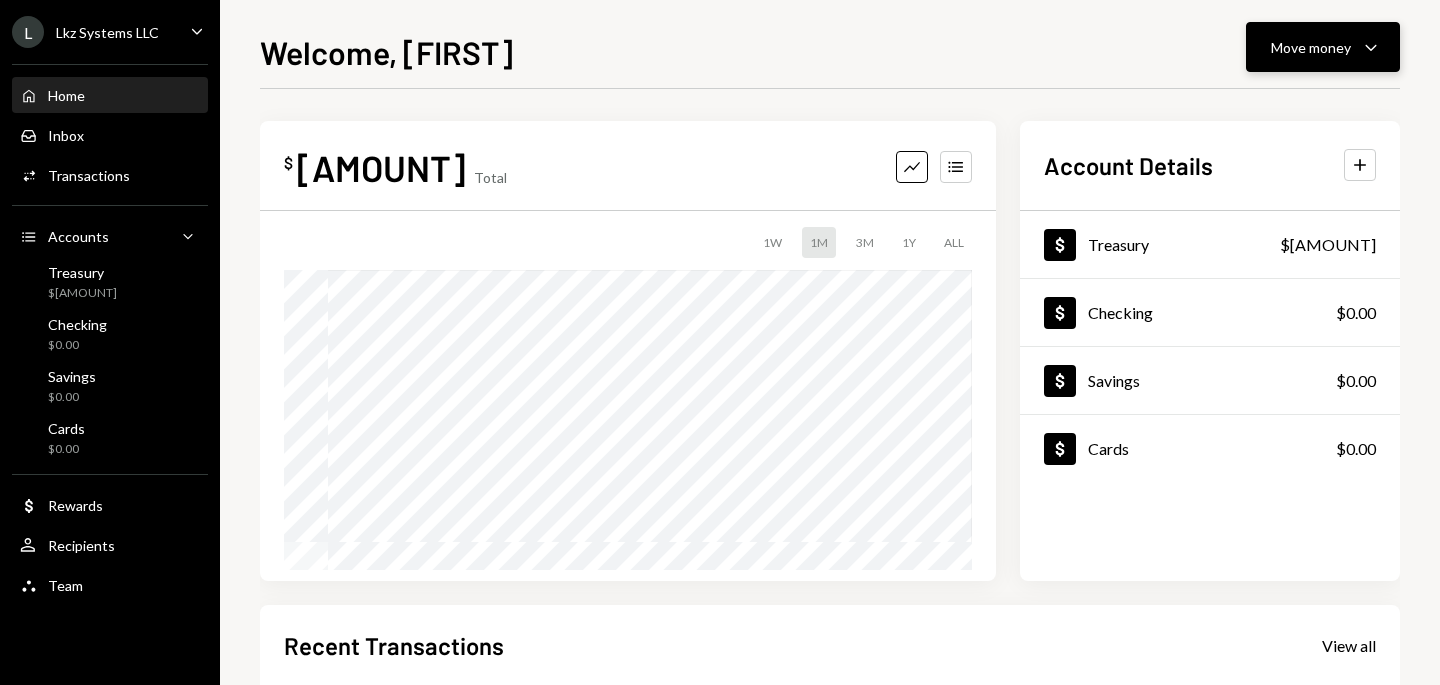 click 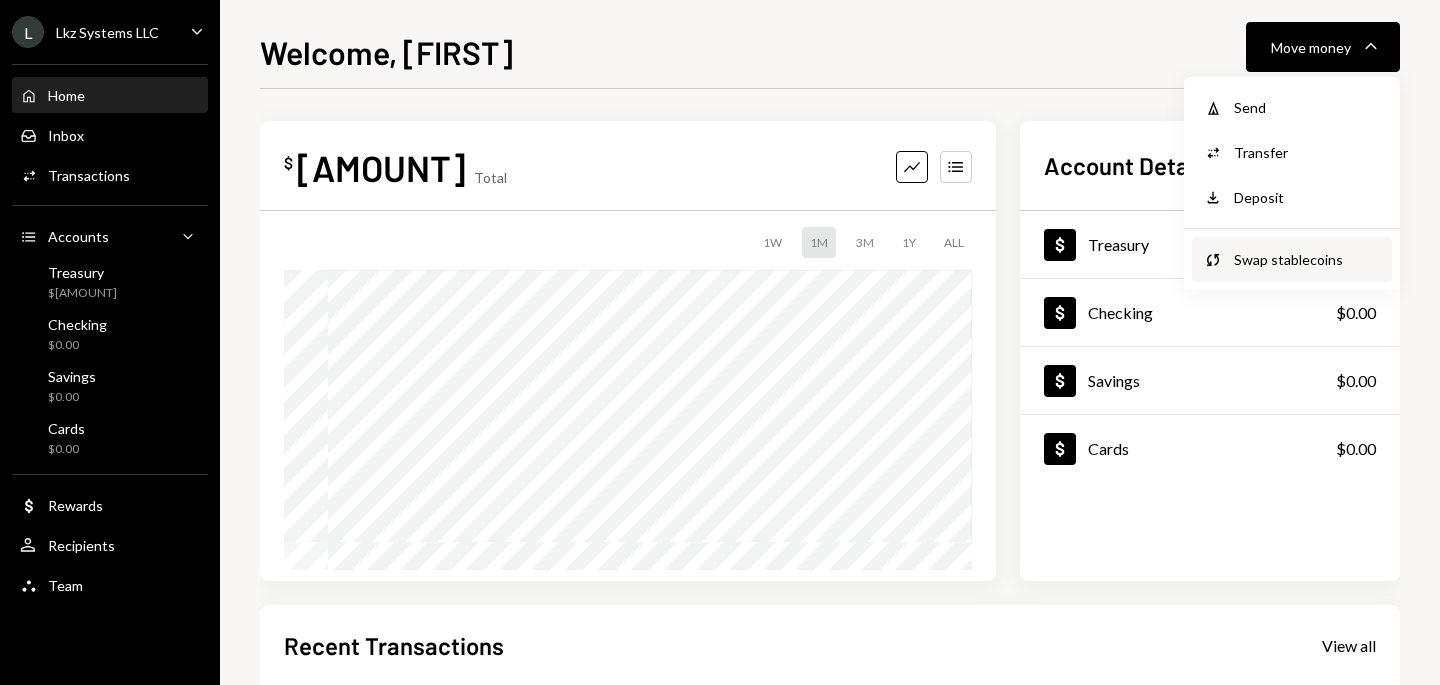 click on "Swap stablecoins" at bounding box center (1307, 259) 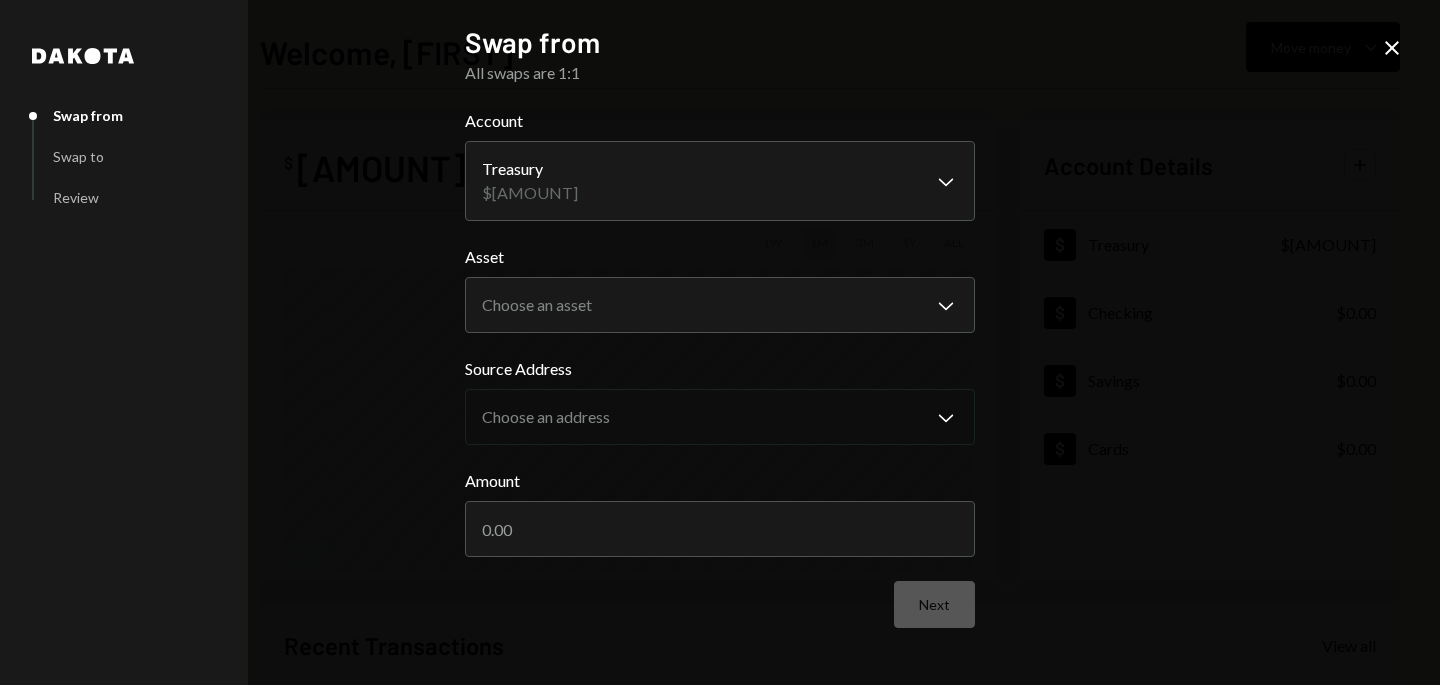 click on "**********" at bounding box center [720, 368] 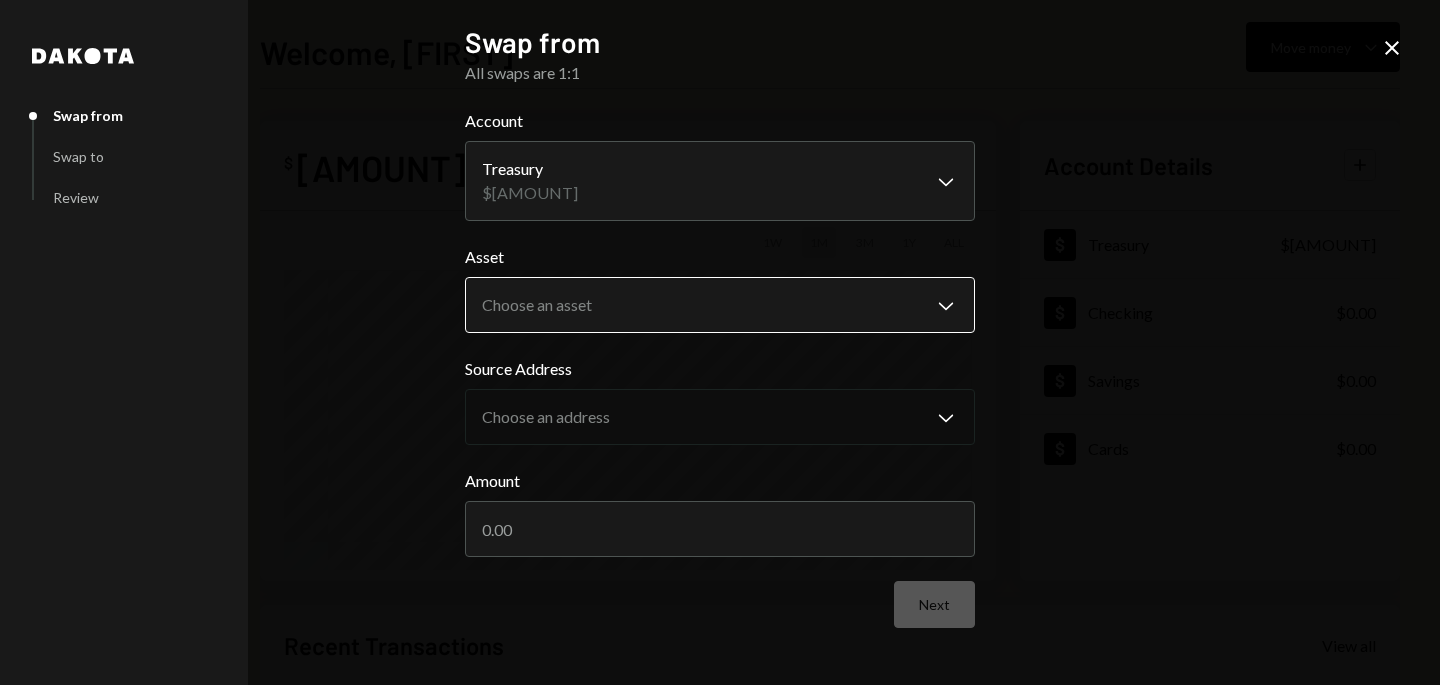 click on "**********" at bounding box center [720, 342] 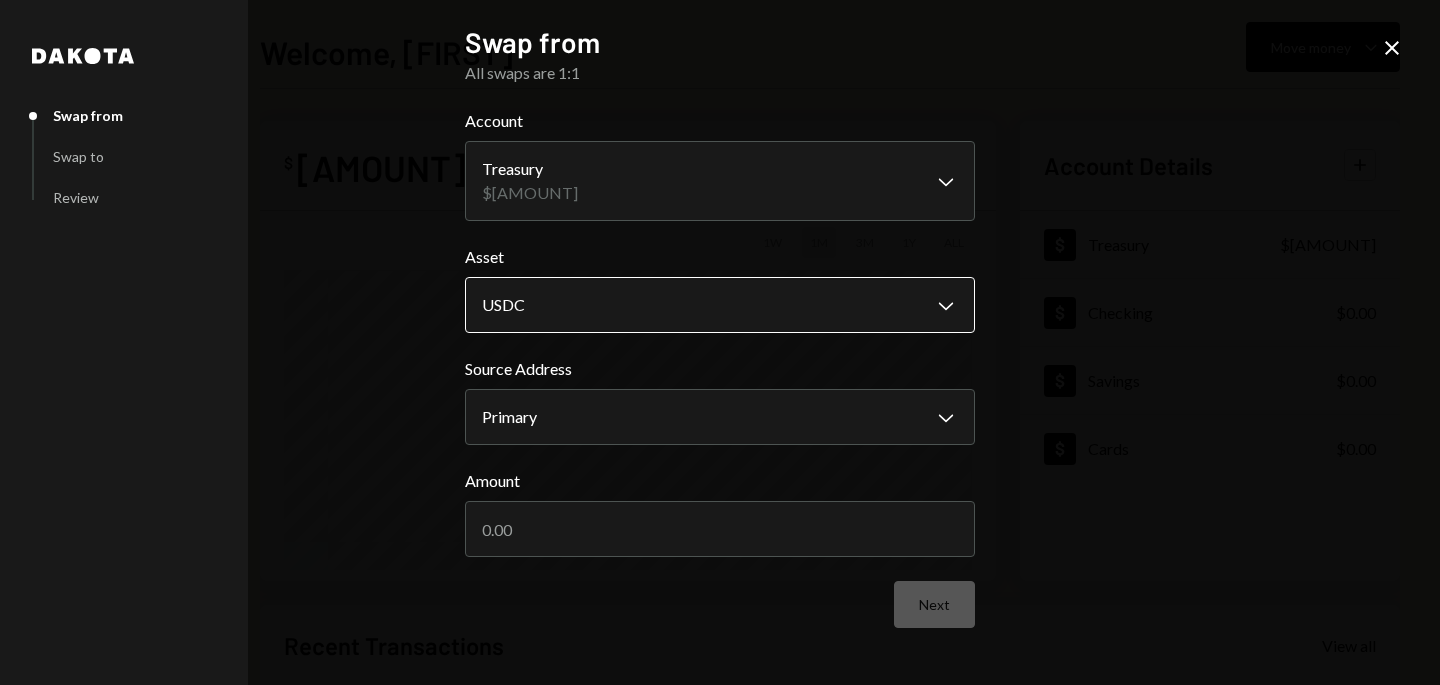 click on "**********" at bounding box center [720, 342] 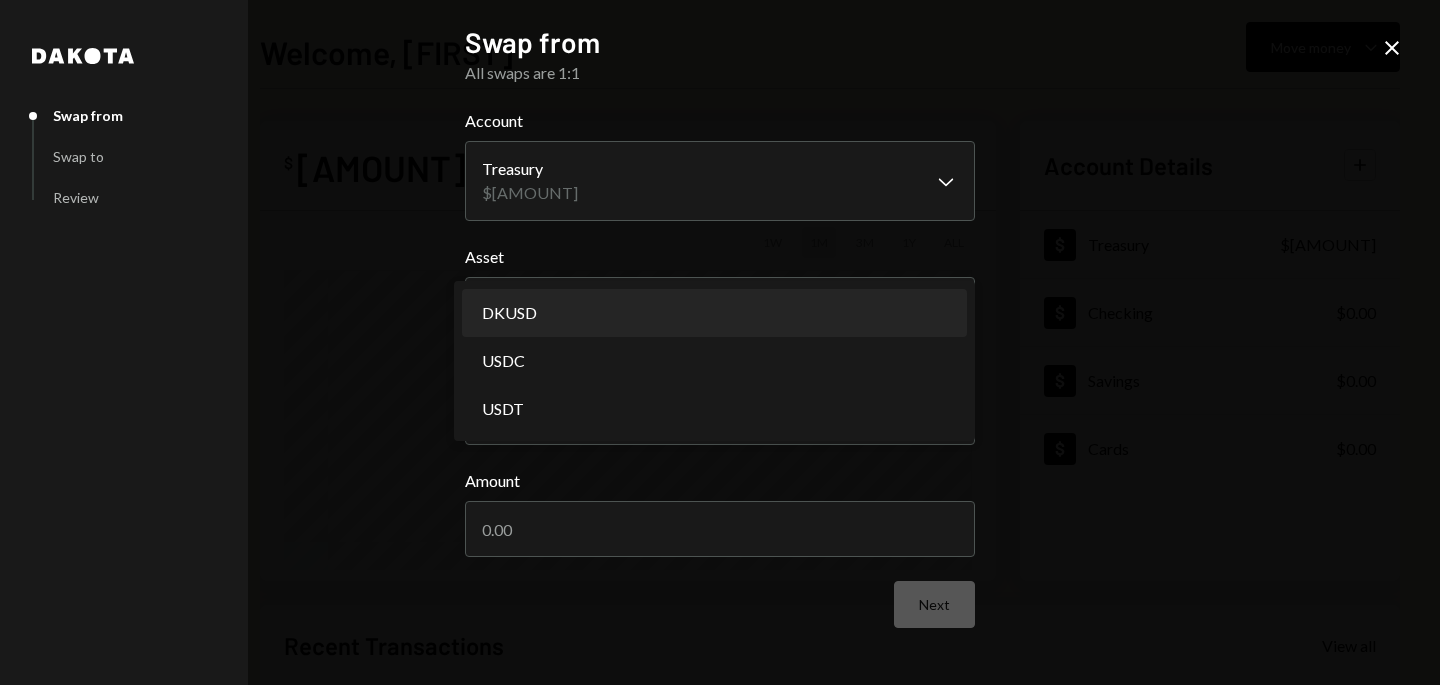 select on "*****" 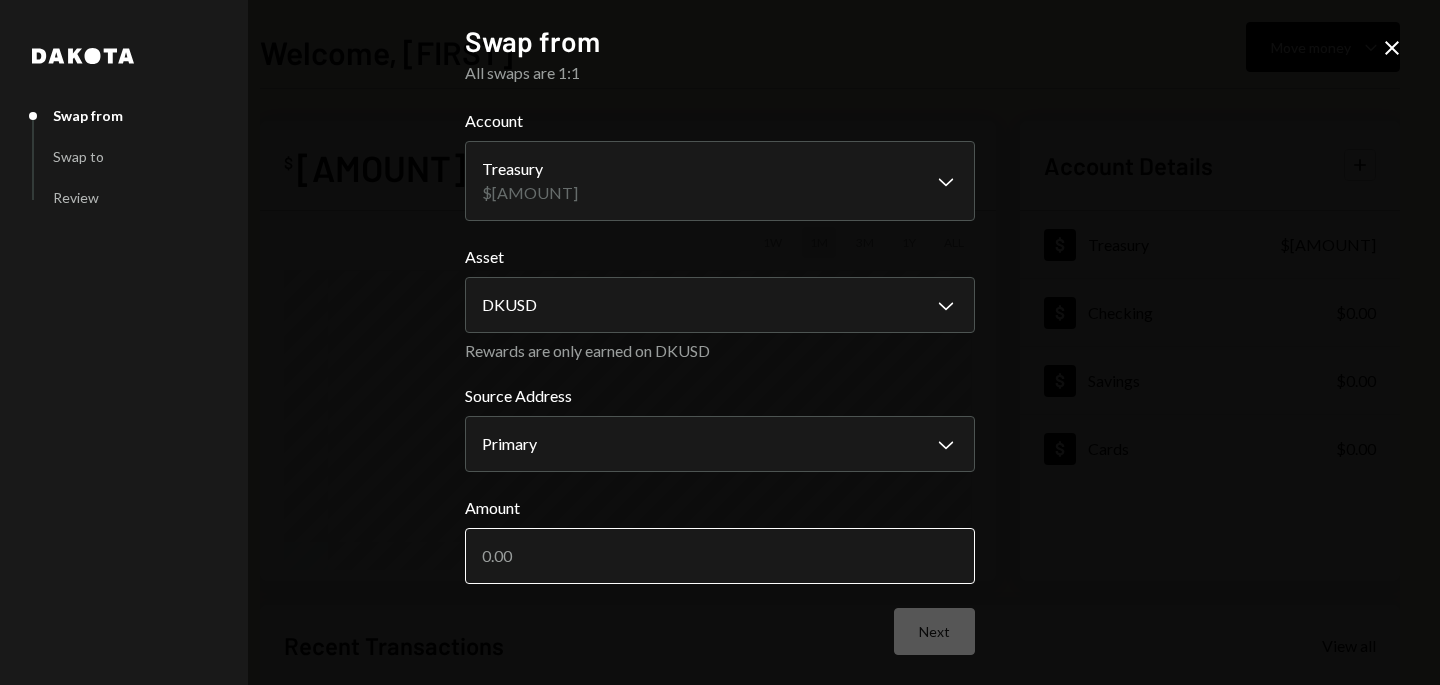 click on "Amount" at bounding box center [720, 556] 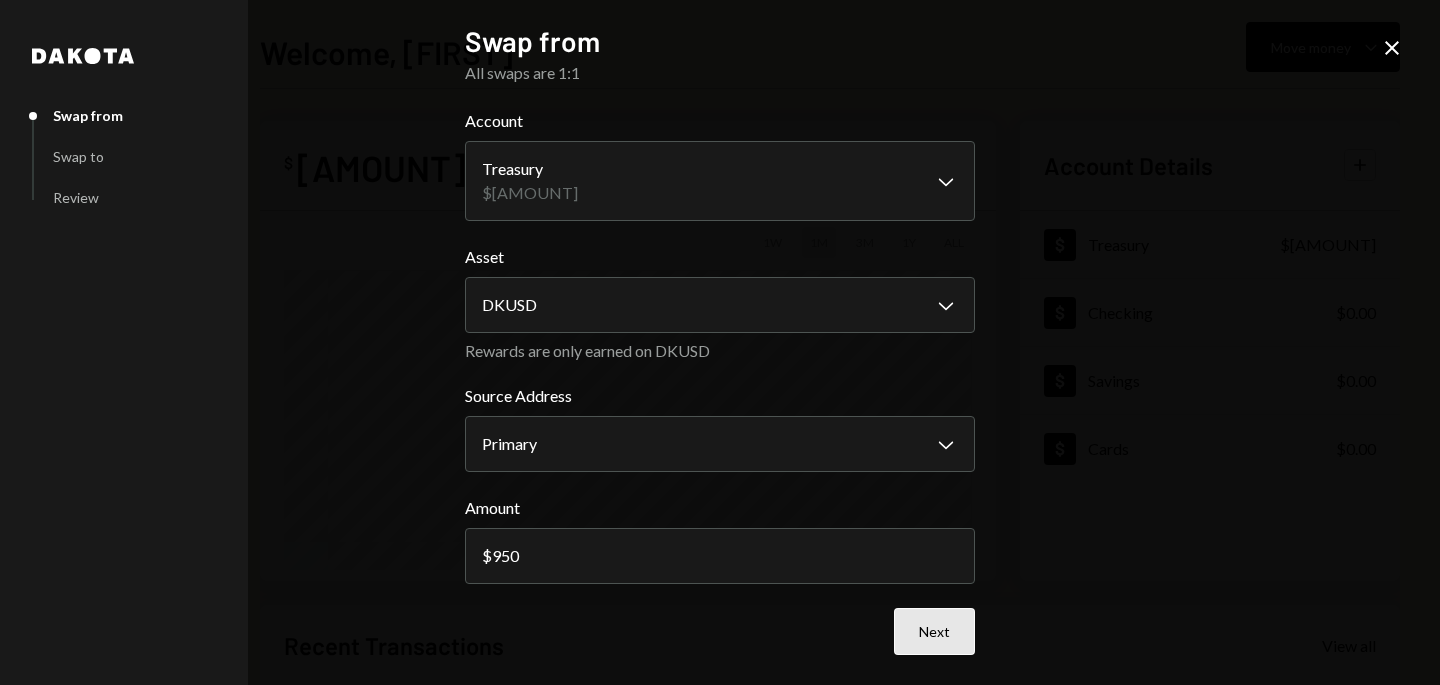 type on "950" 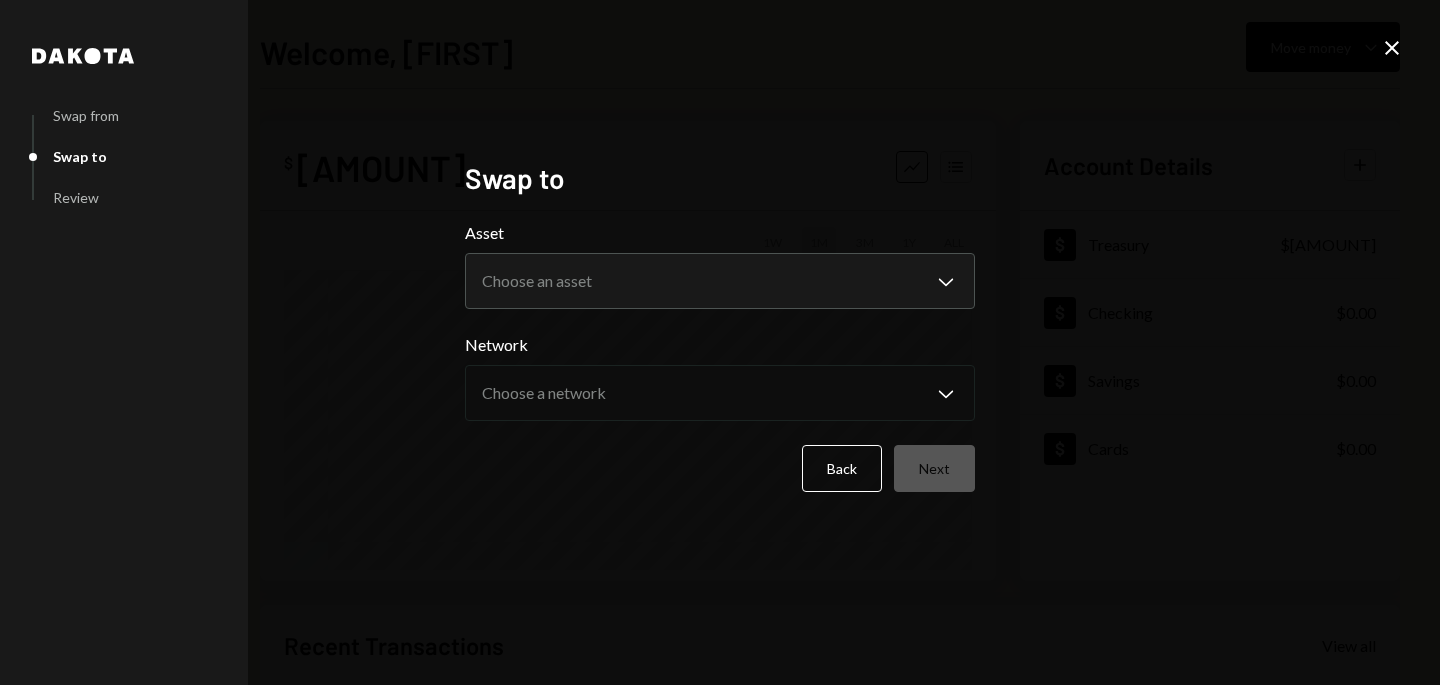 click on "Swap to" at bounding box center [720, 178] 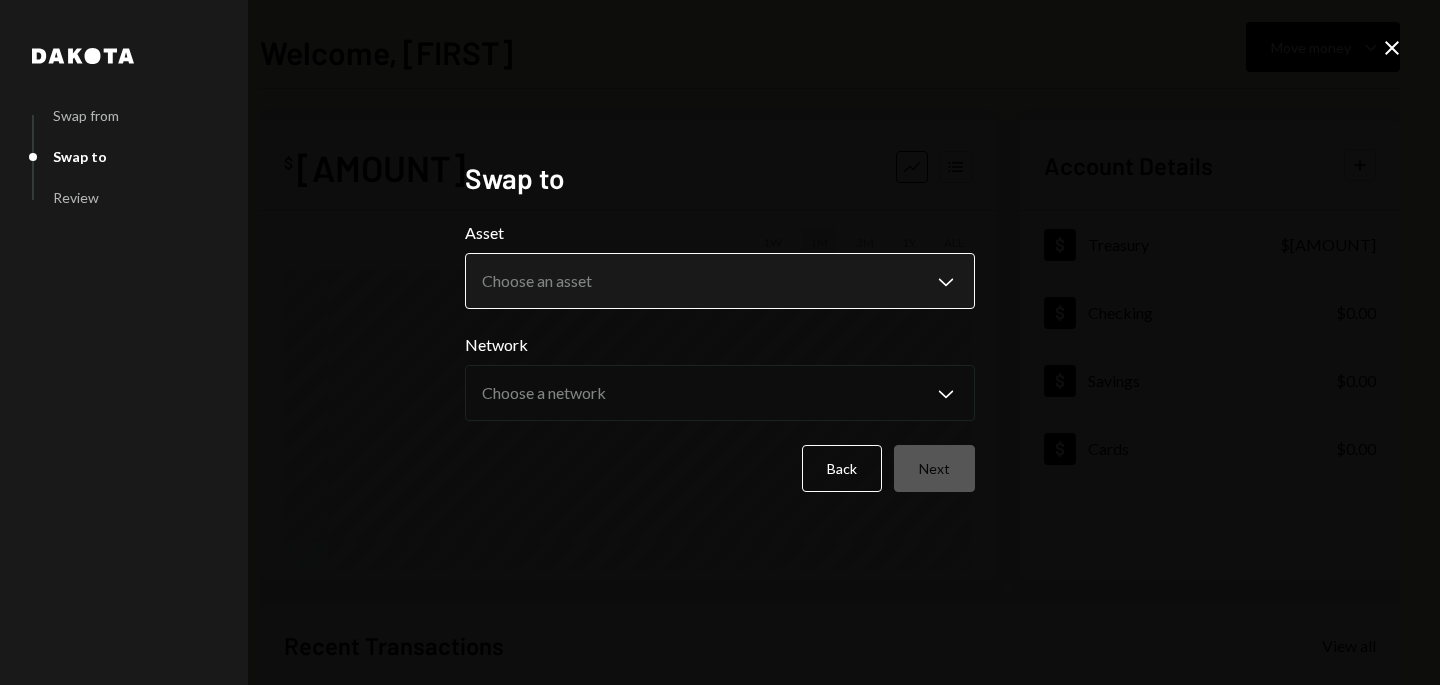 click on "**********" at bounding box center [720, 342] 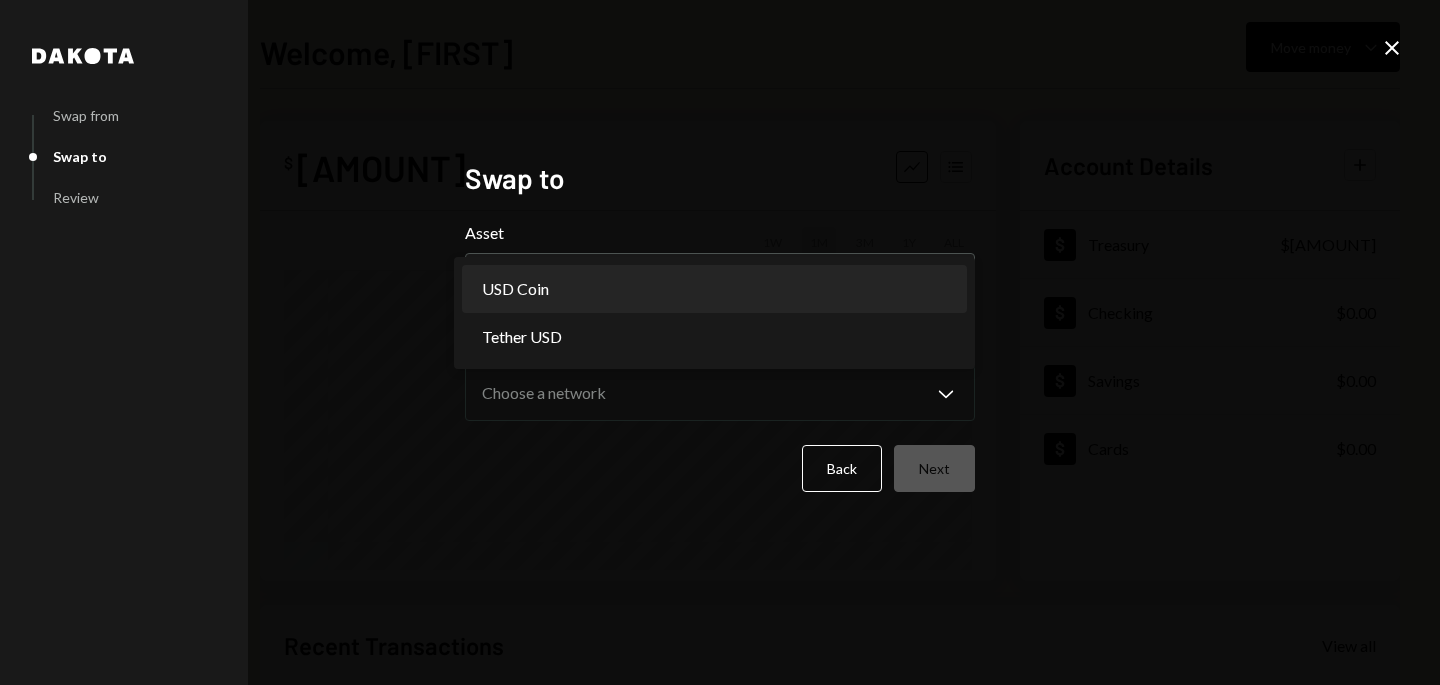 select on "****" 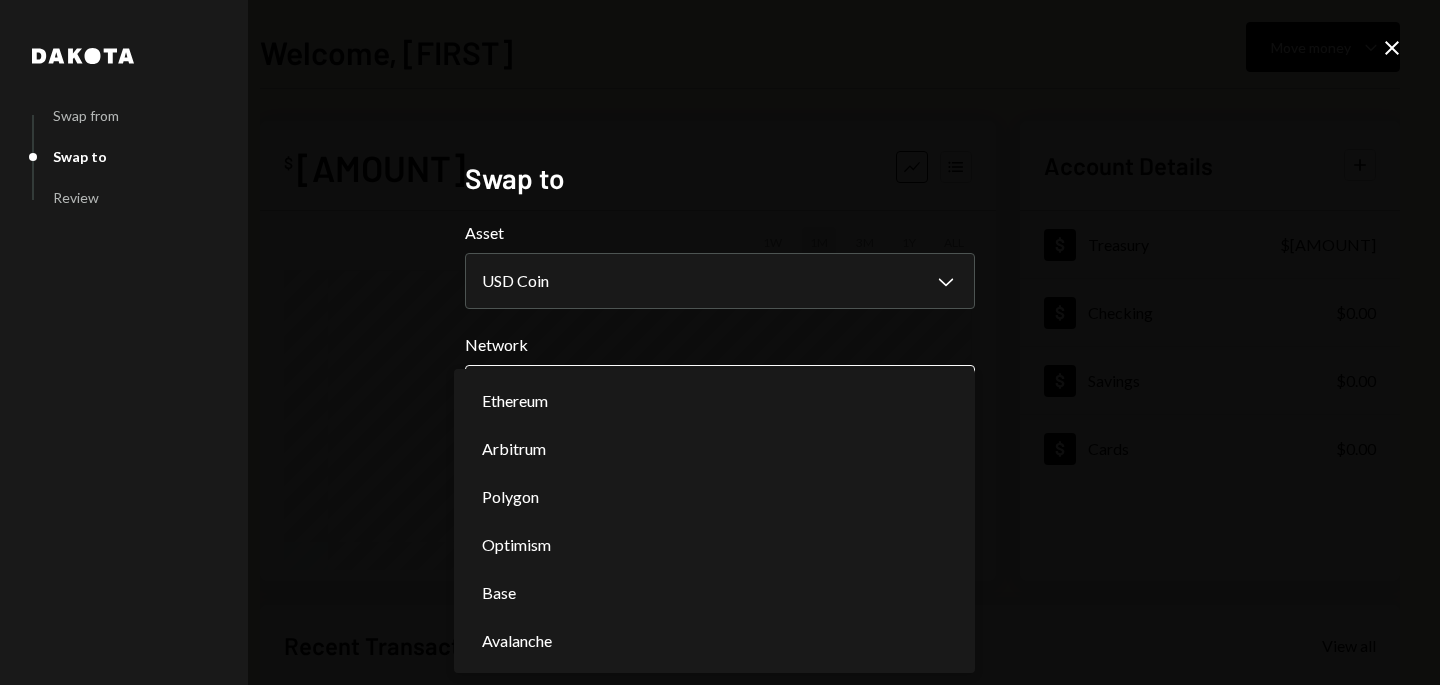 click on "**********" at bounding box center [720, 342] 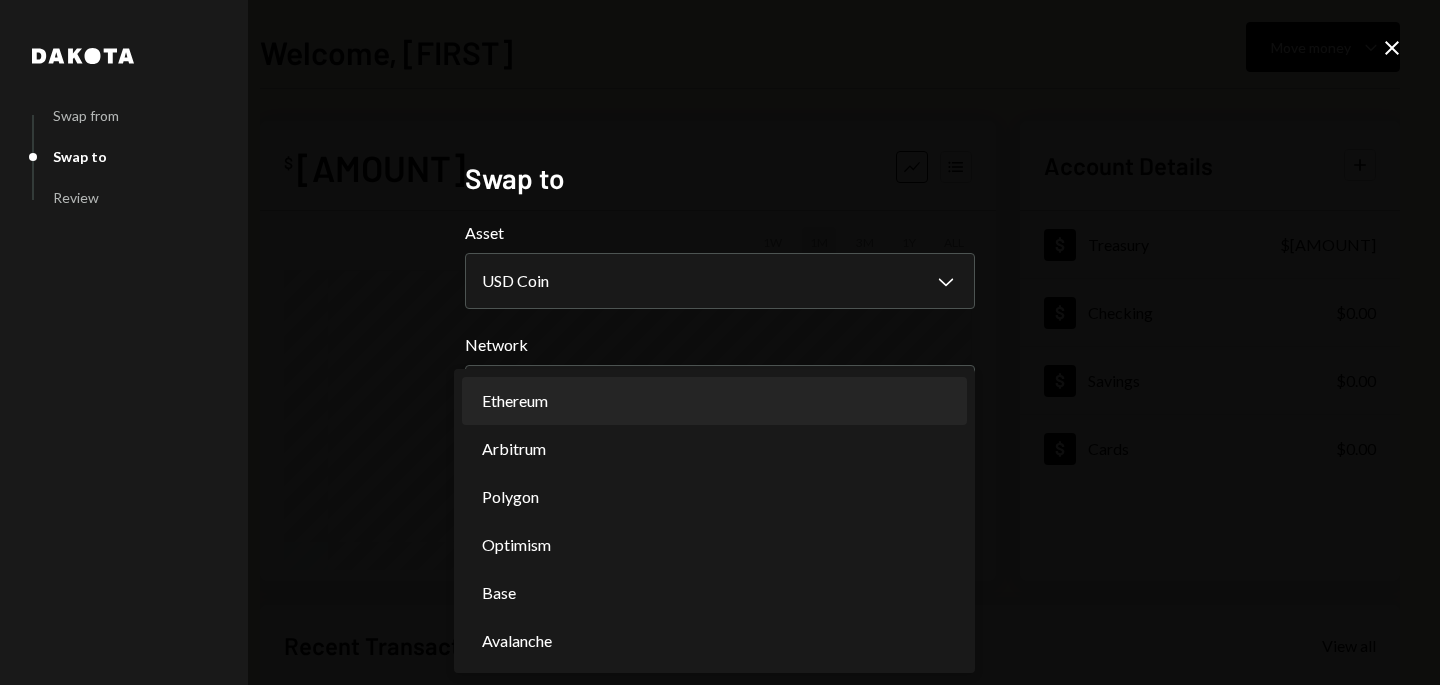 select on "**********" 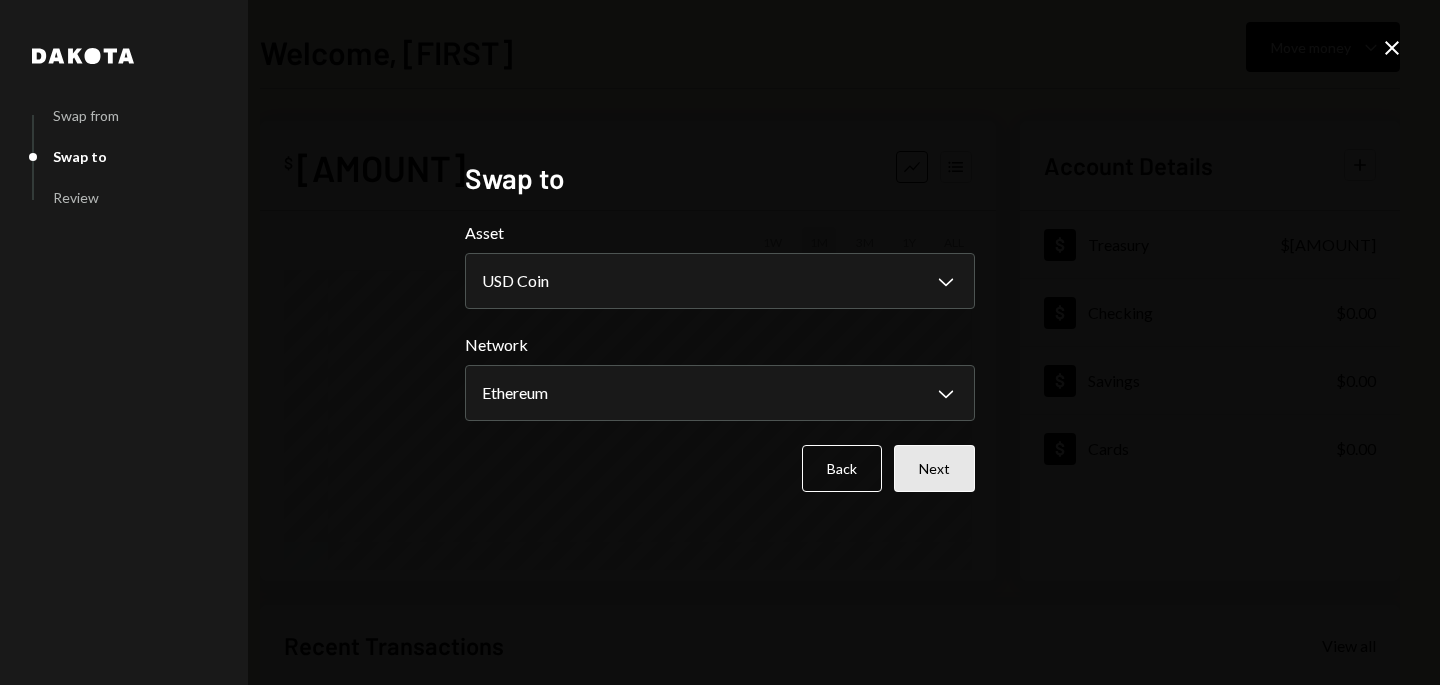 click on "Next" at bounding box center (934, 468) 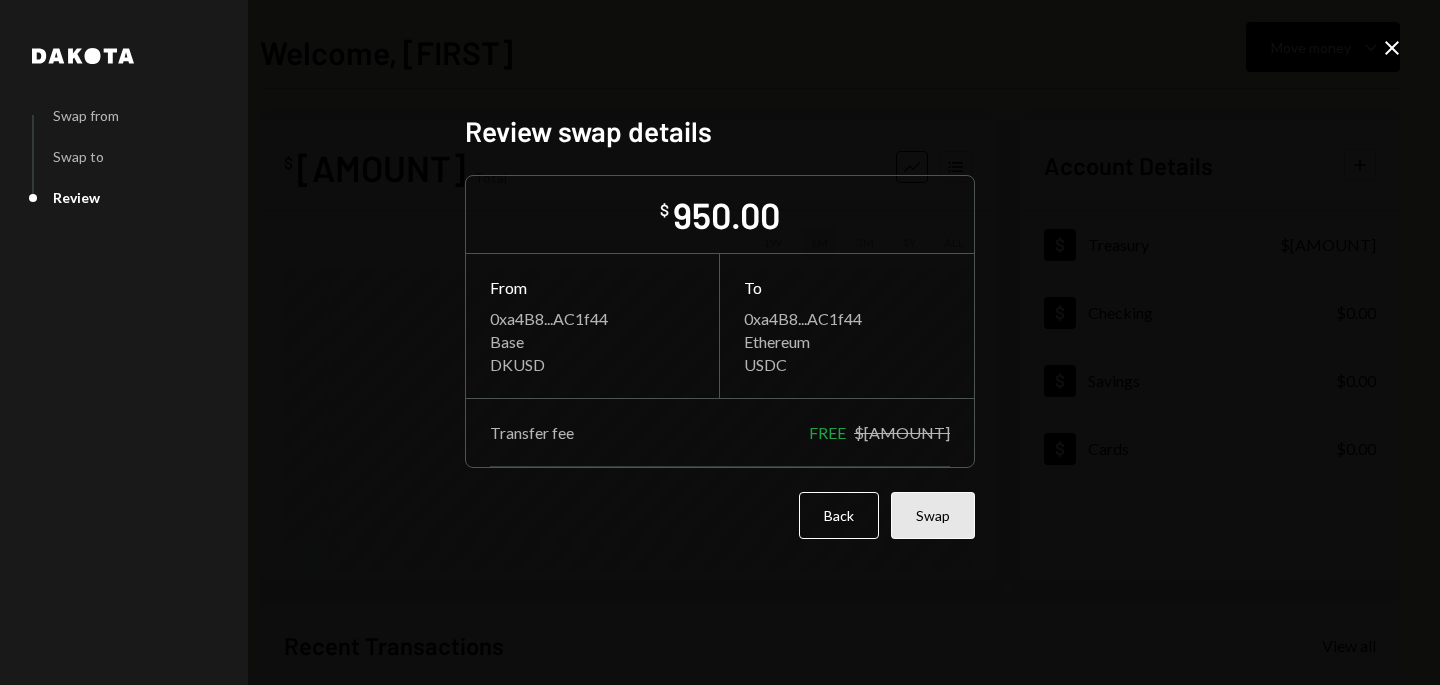 click on "Swap" at bounding box center [933, 515] 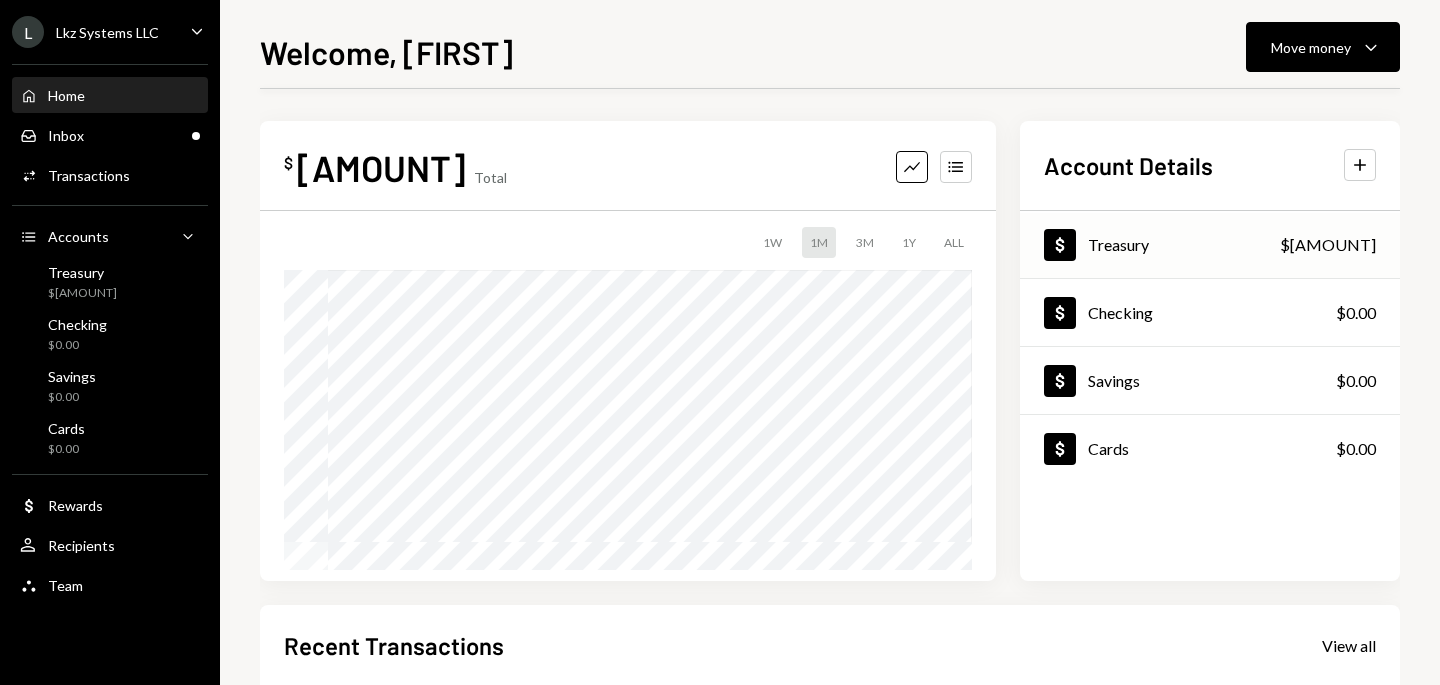scroll, scrollTop: 354, scrollLeft: 0, axis: vertical 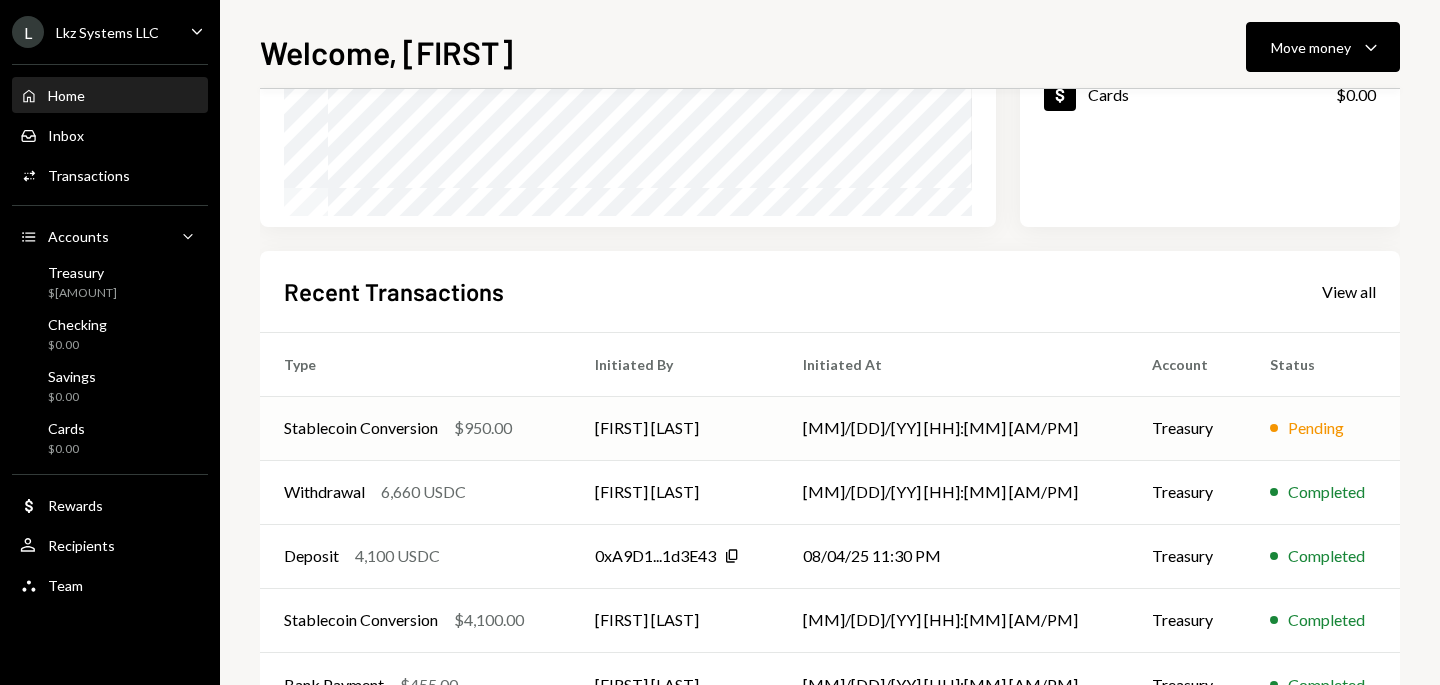 click on "Pending" at bounding box center [1323, 428] 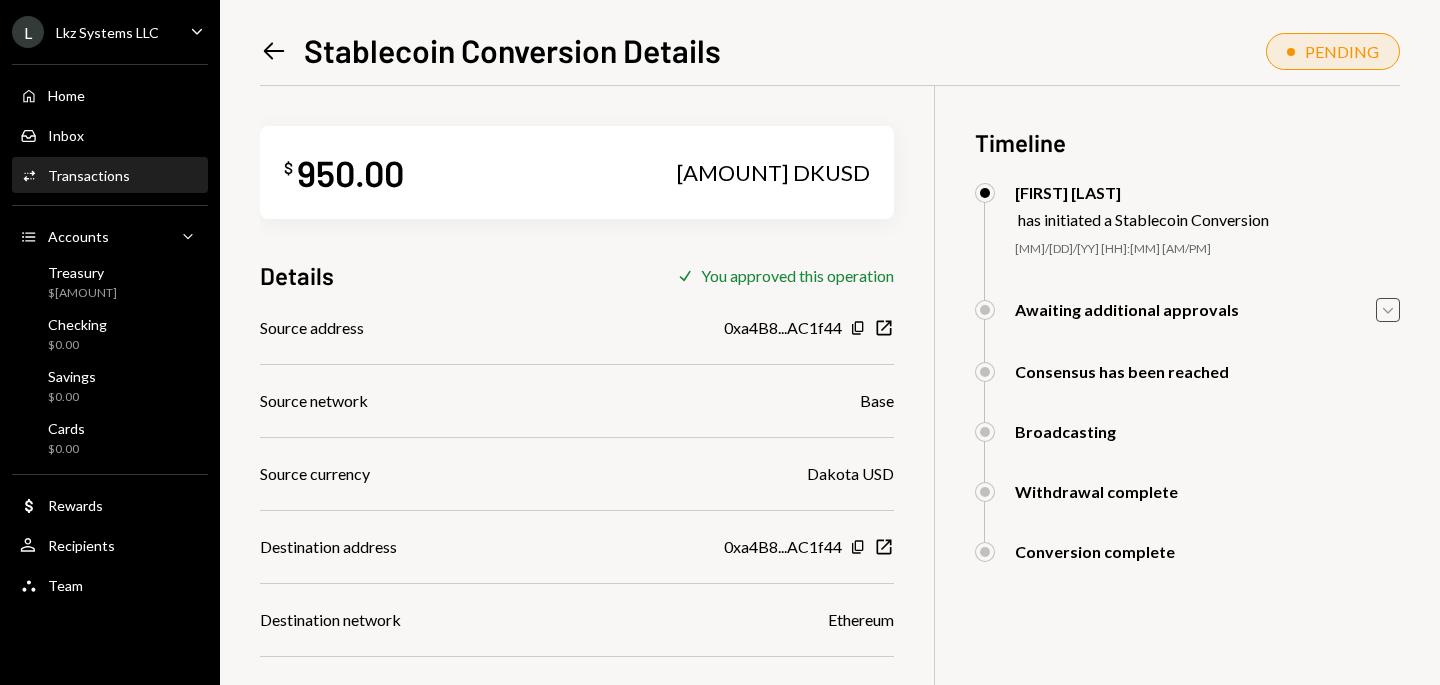 click on "Caret Down" 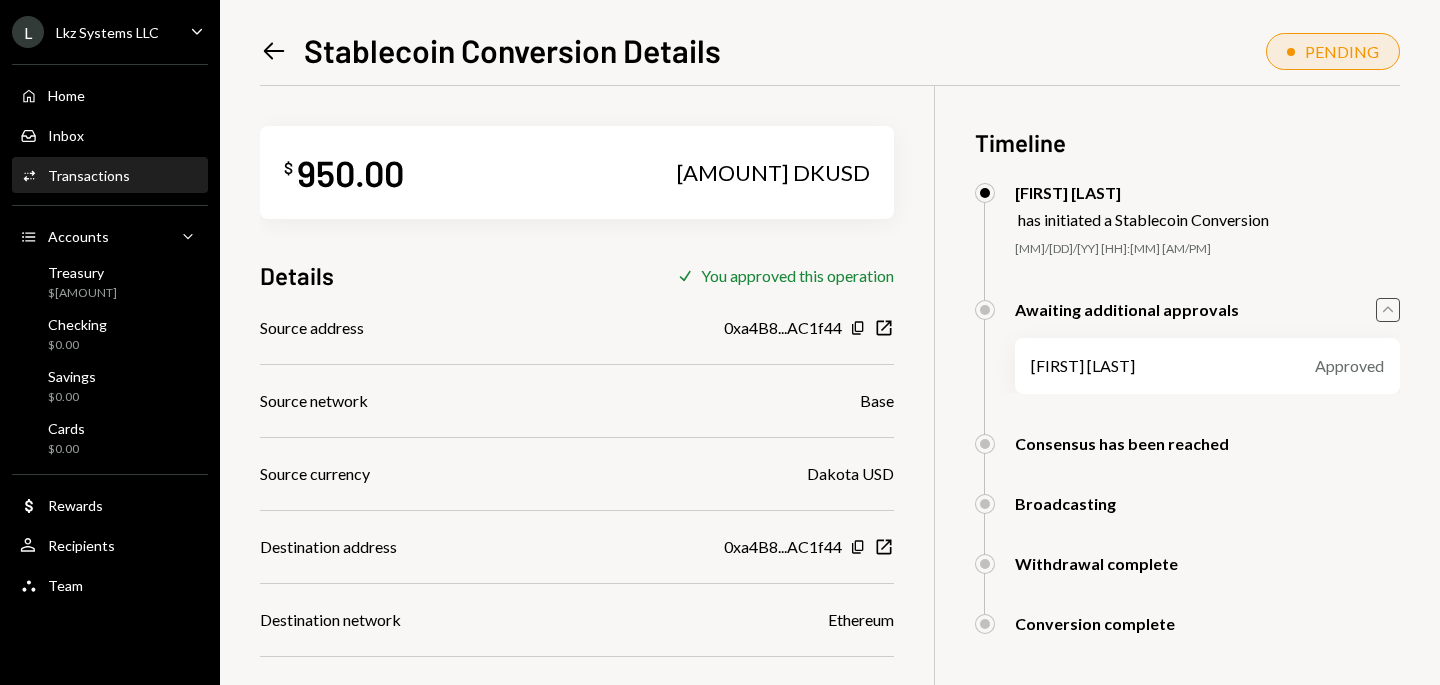 click on "Left Arrow" 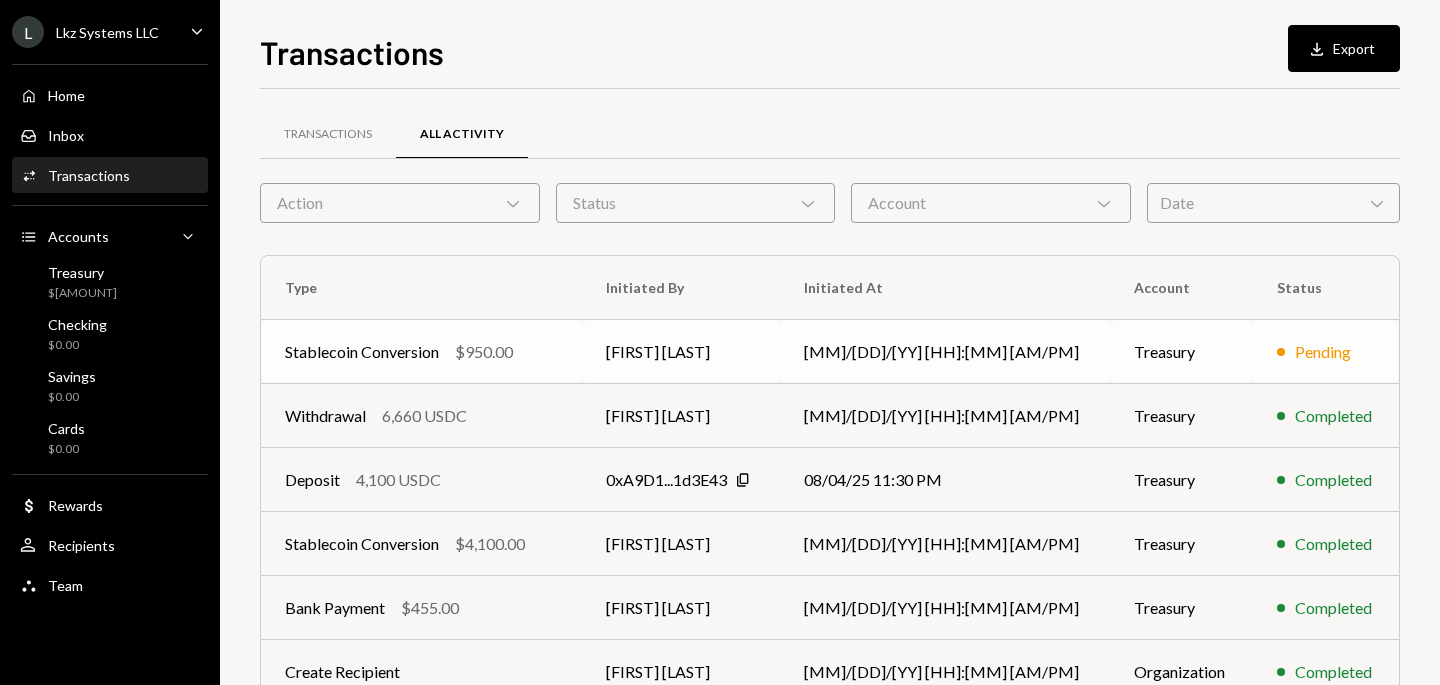 click on "Treasury" at bounding box center (1181, 352) 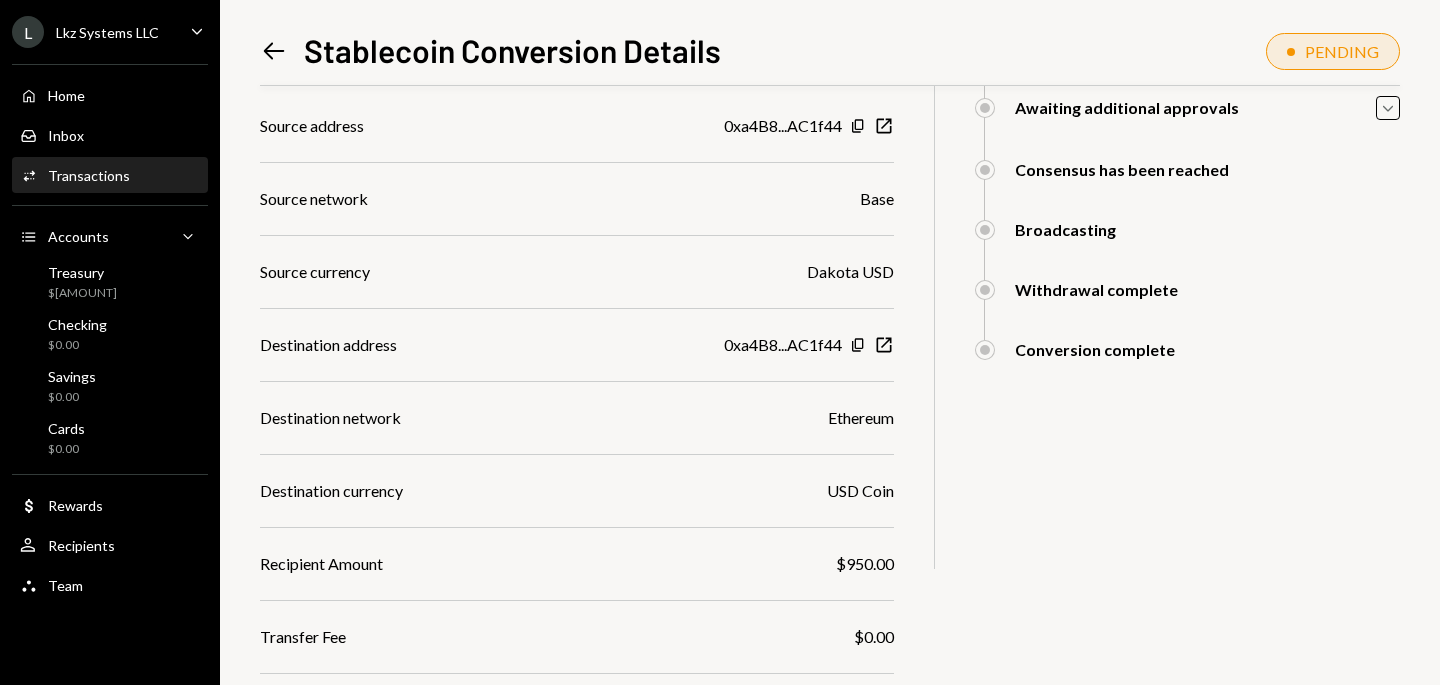 scroll, scrollTop: 0, scrollLeft: 0, axis: both 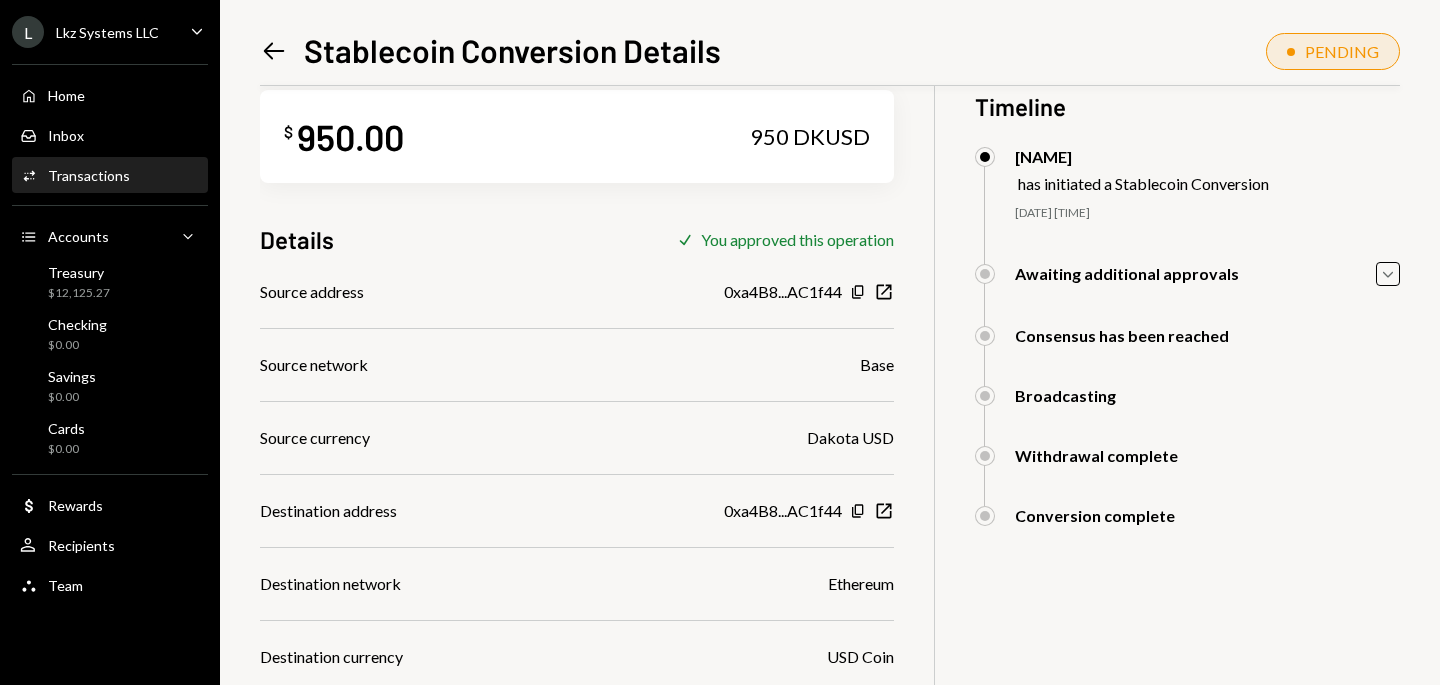 click on "Awaiting additional approvals Caret Down" at bounding box center [1187, 274] 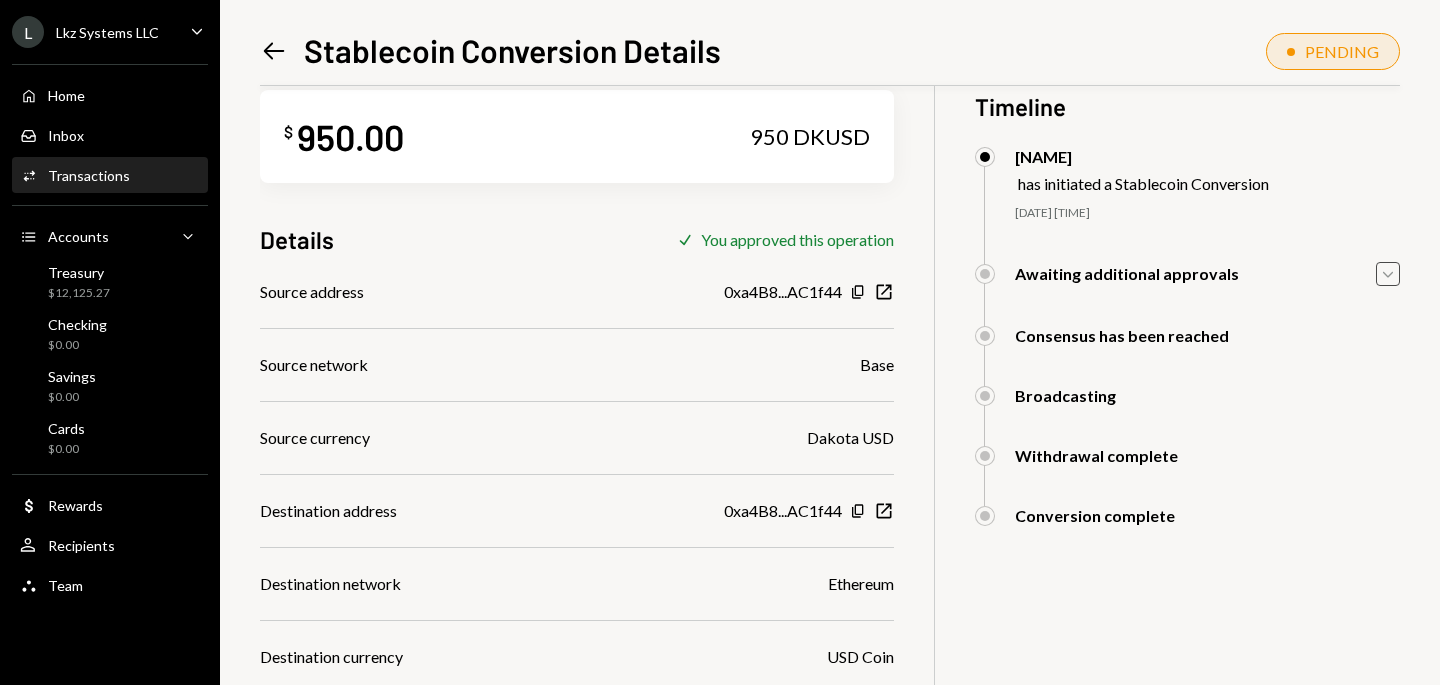 click on "Caret Down" 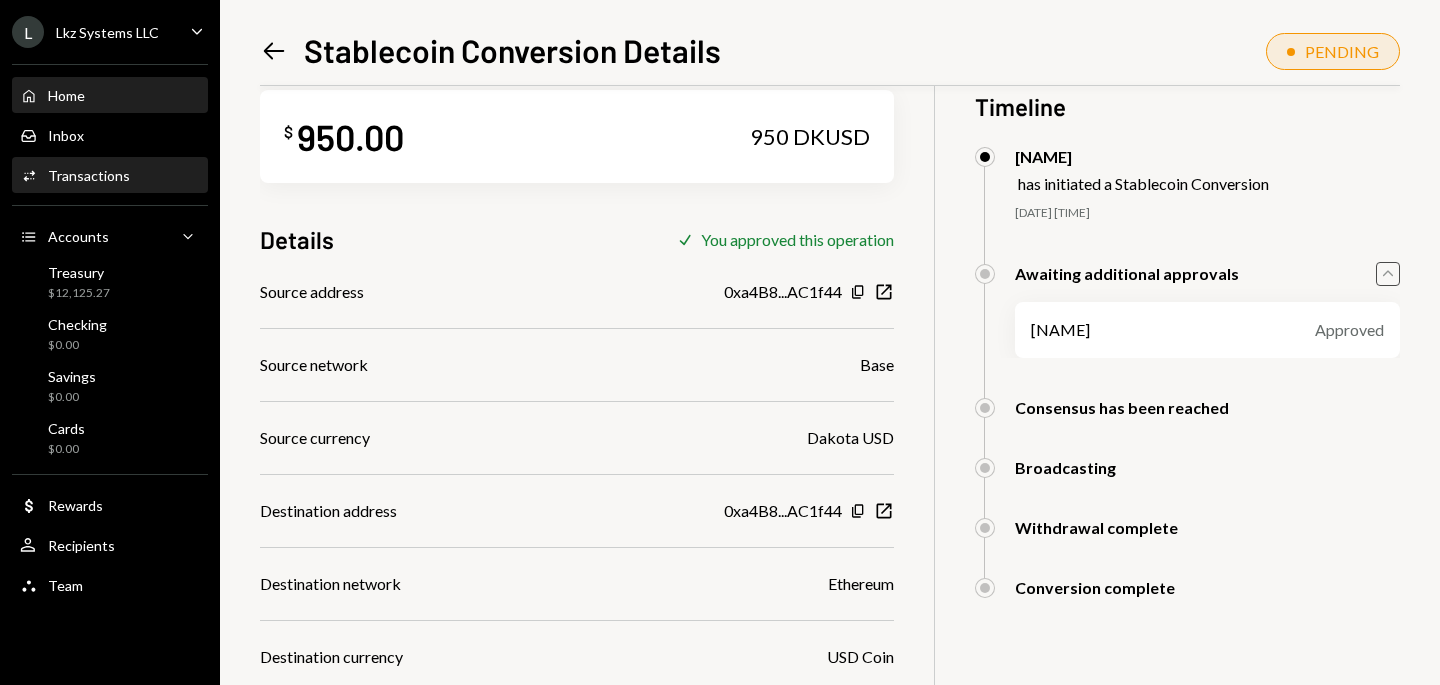 click on "Home Home" at bounding box center [110, 96] 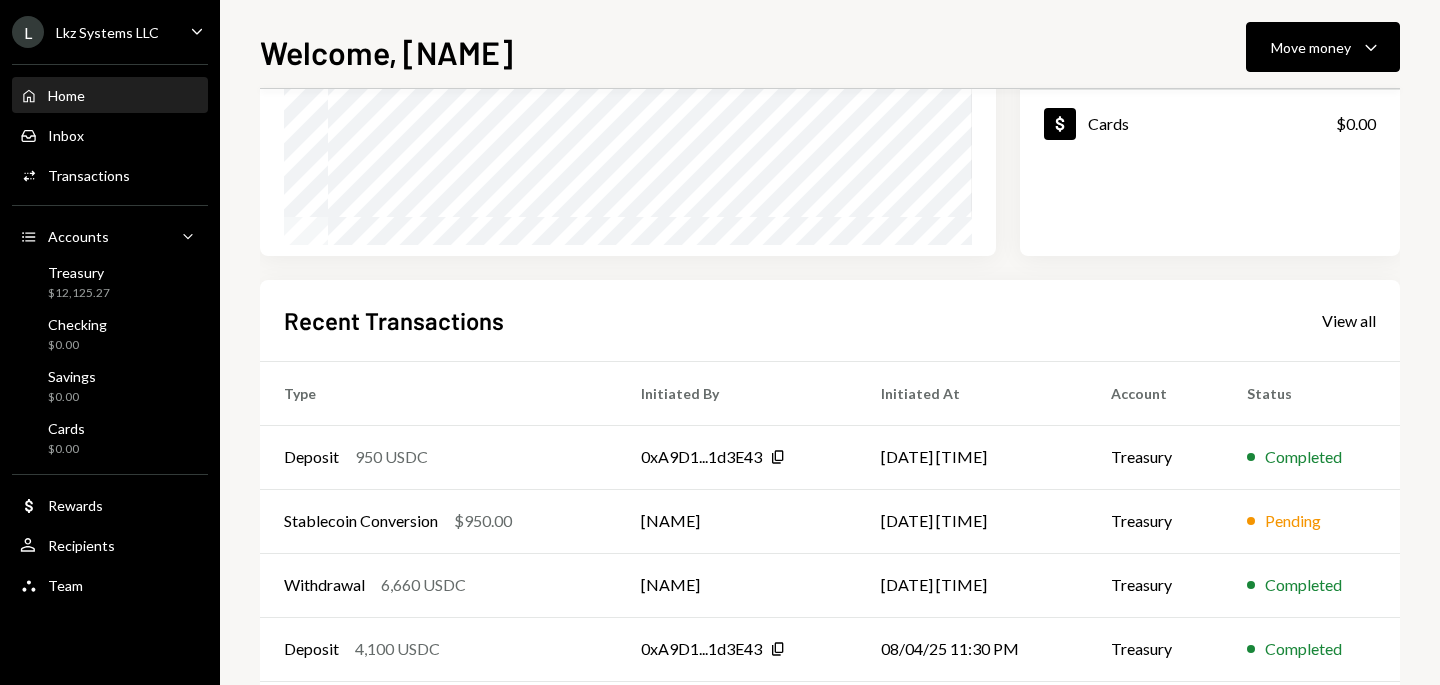 scroll, scrollTop: 375, scrollLeft: 0, axis: vertical 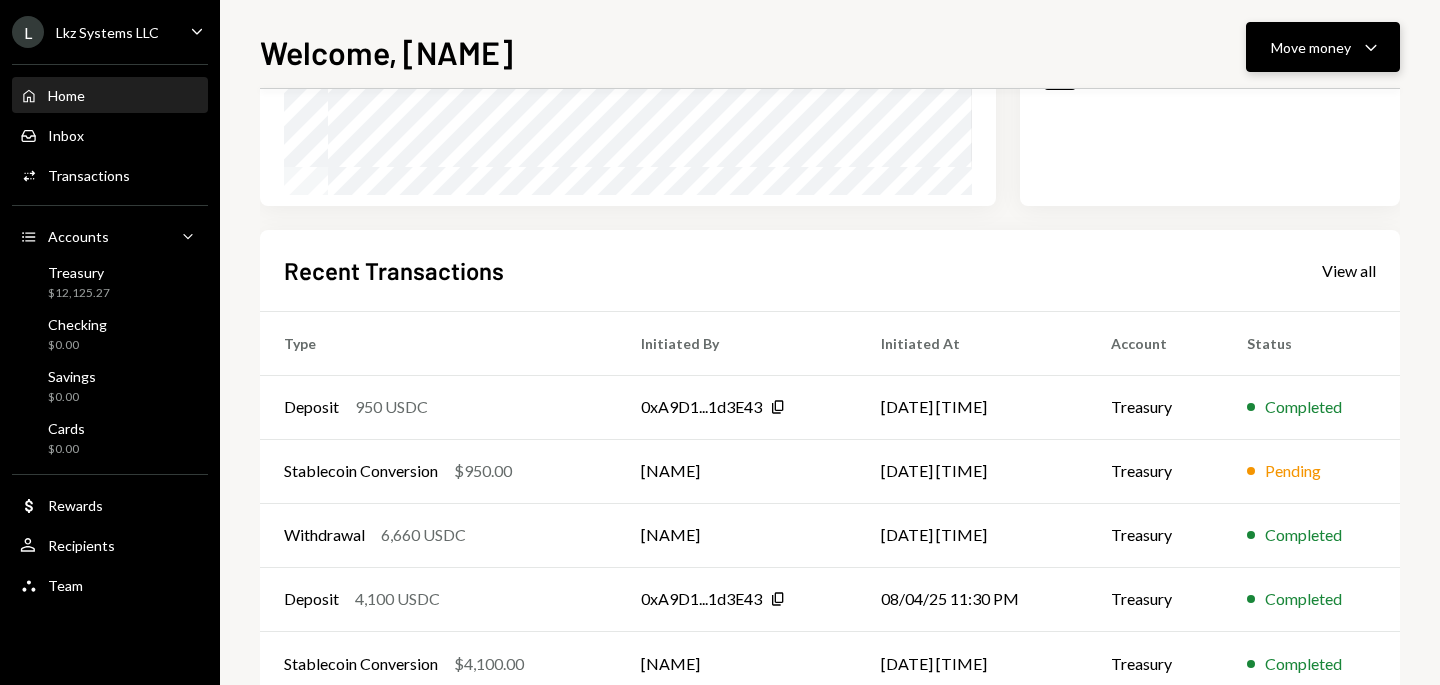 click on "Move money Caret Down" at bounding box center [1323, 47] 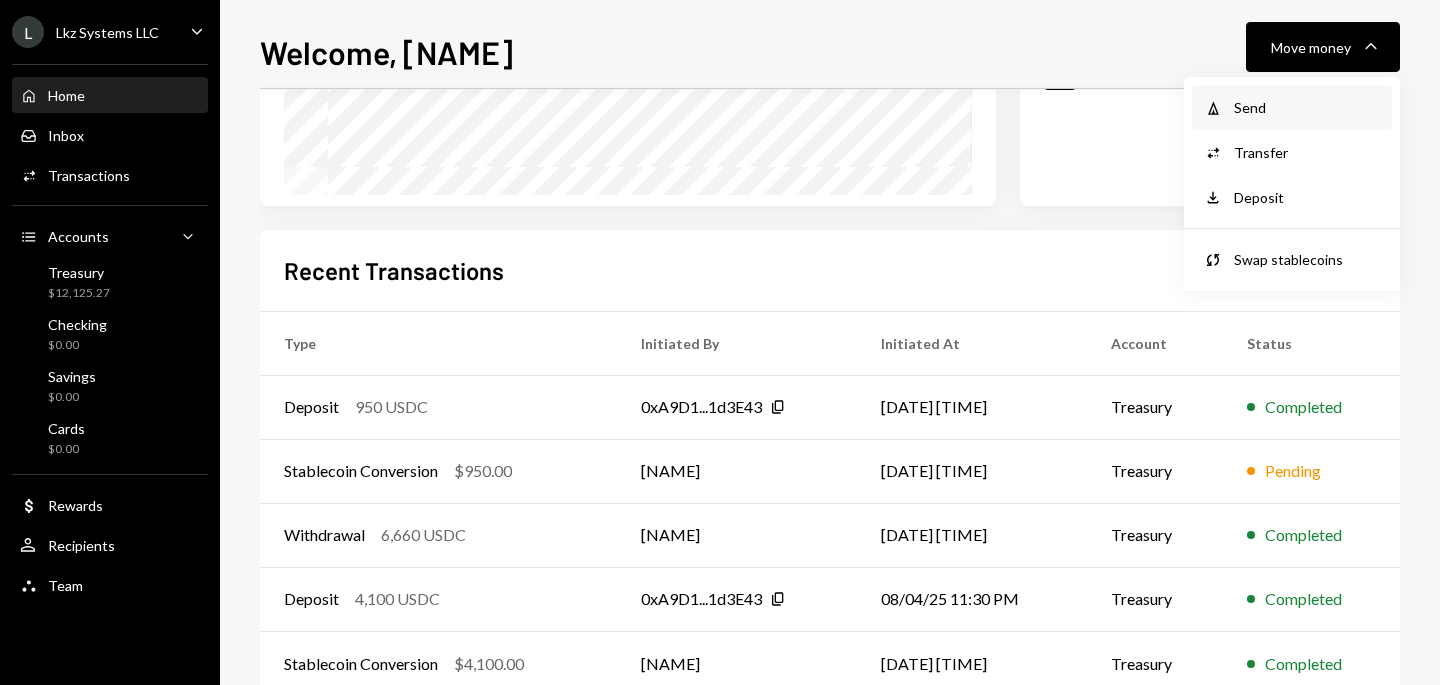 click on "Send" at bounding box center (1307, 107) 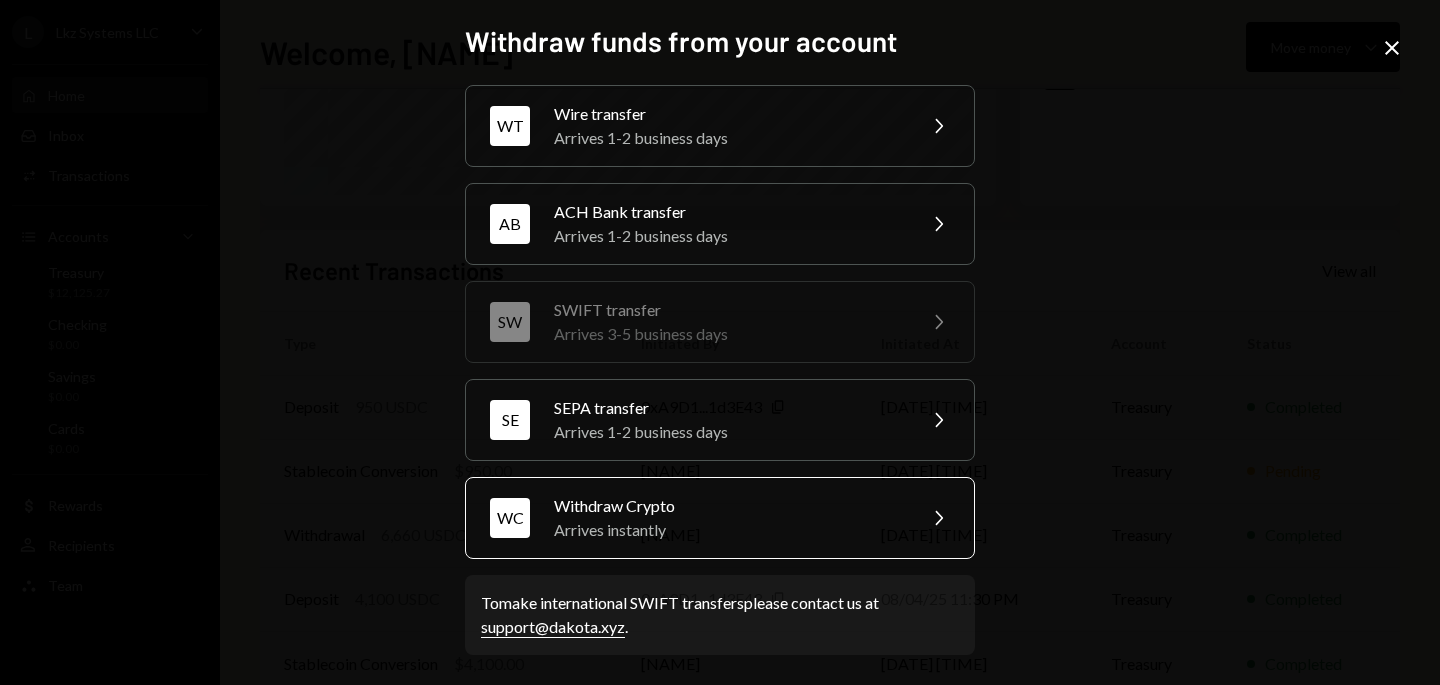 click on "Withdraw Crypto" at bounding box center (728, 506) 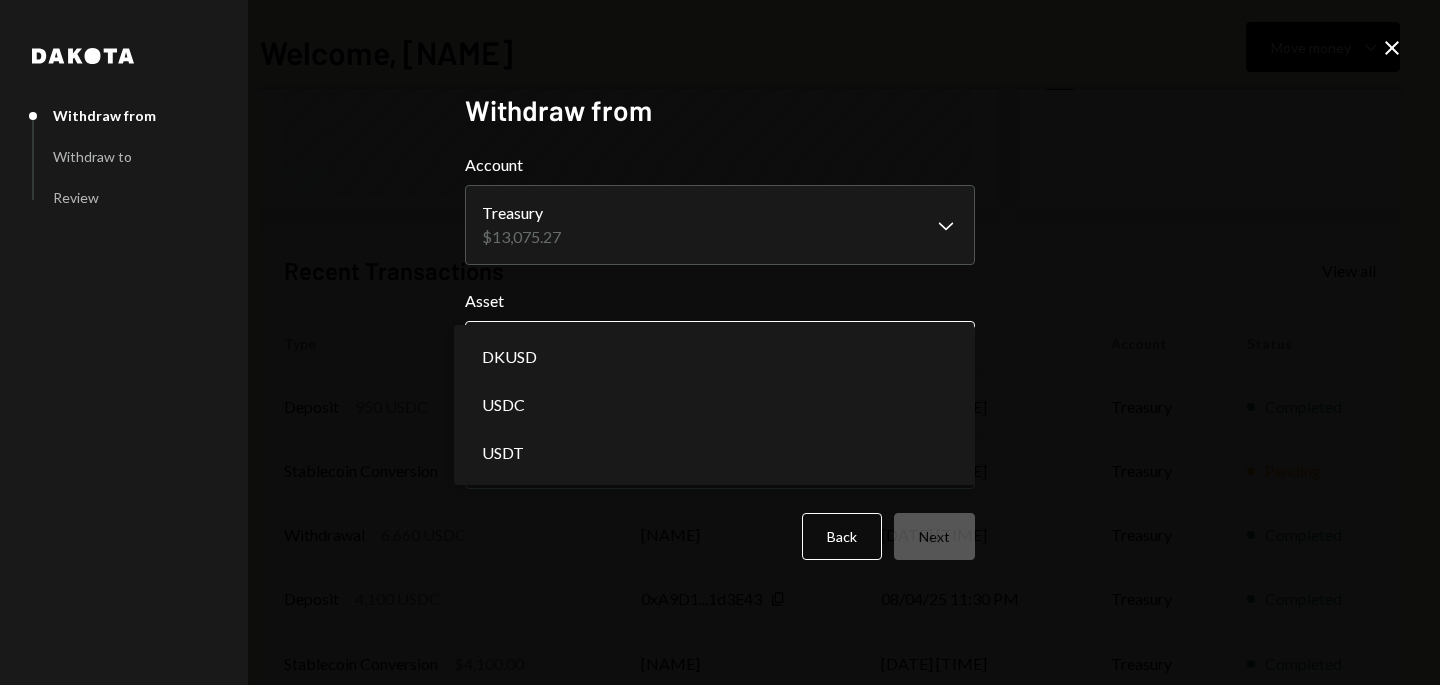 click on "**********" at bounding box center (720, 342) 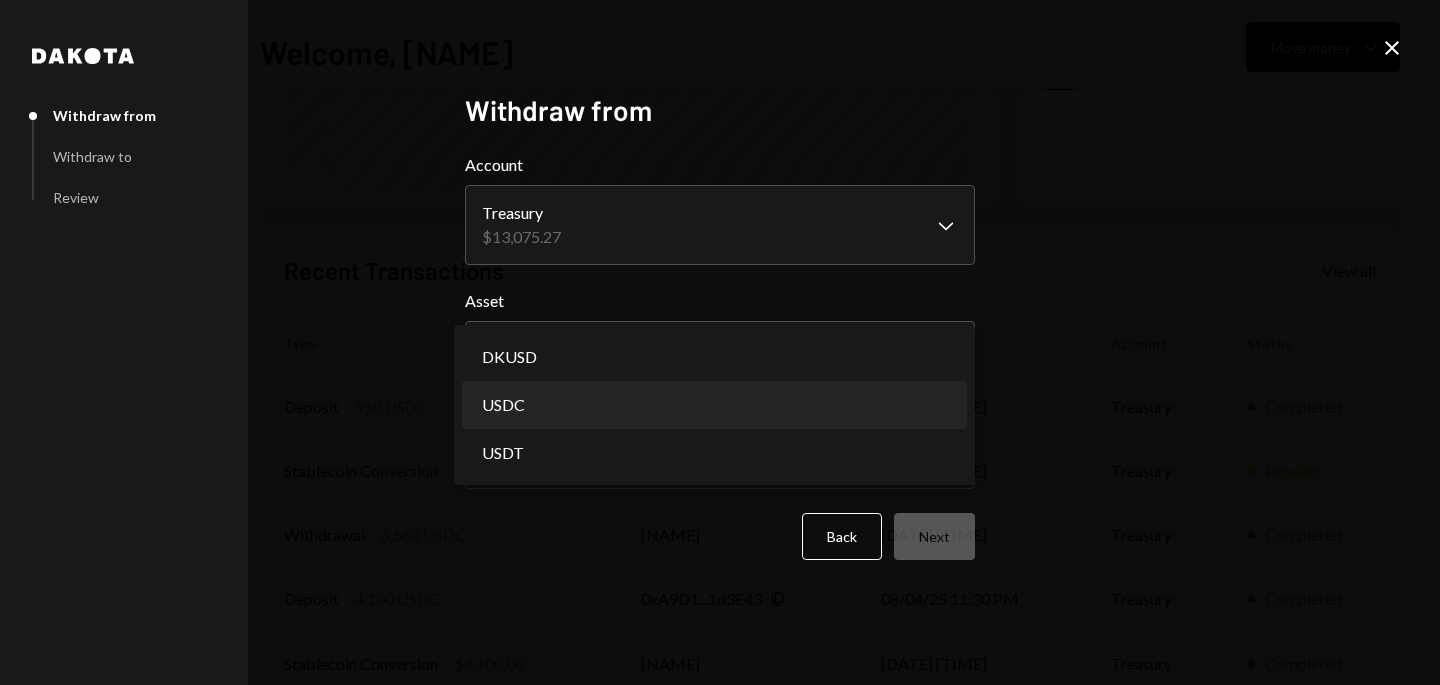 select on "****" 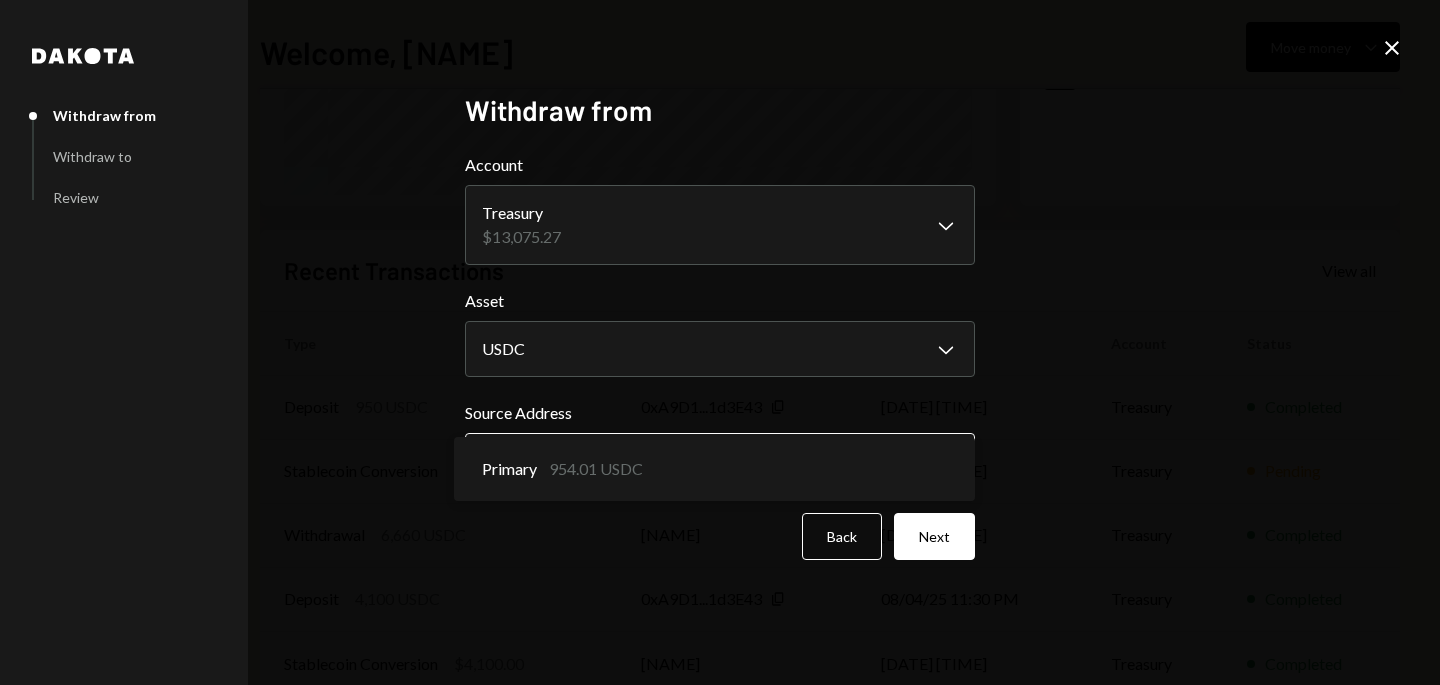 click on "**********" at bounding box center [720, 342] 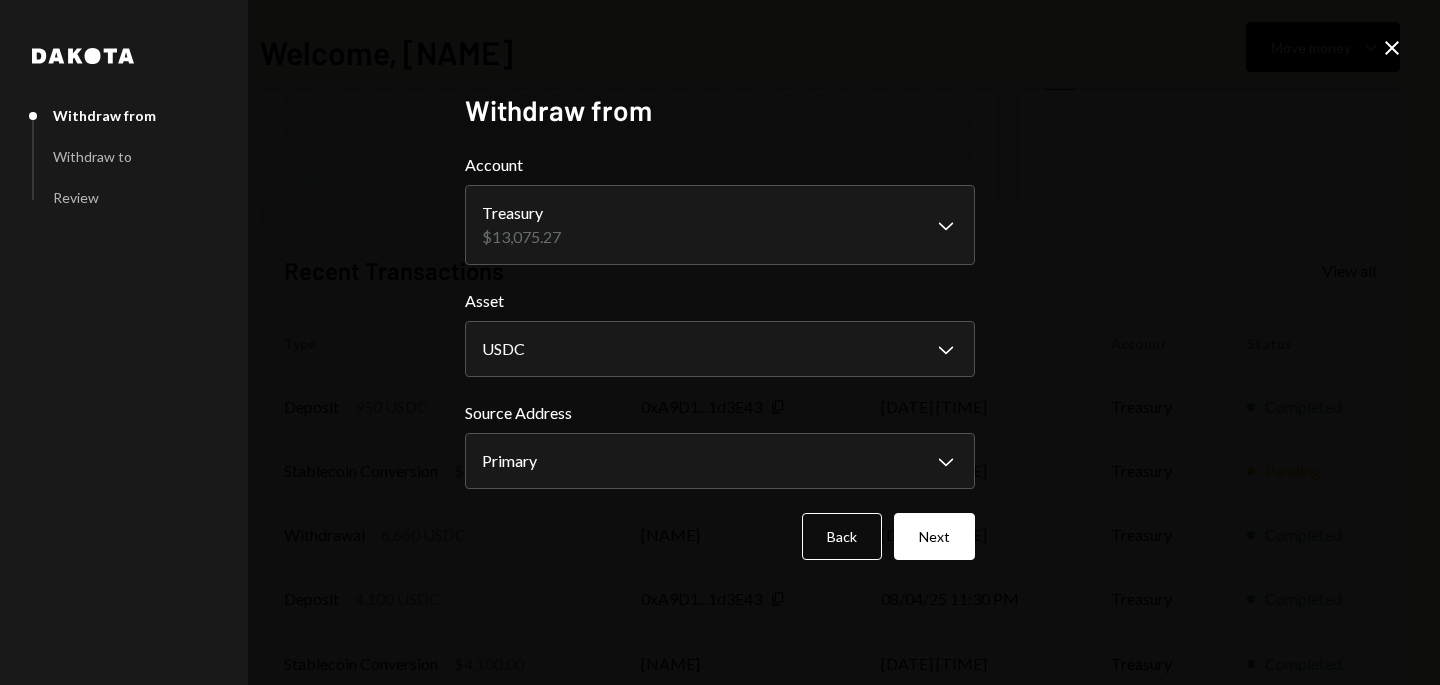click on "**********" at bounding box center [720, 342] 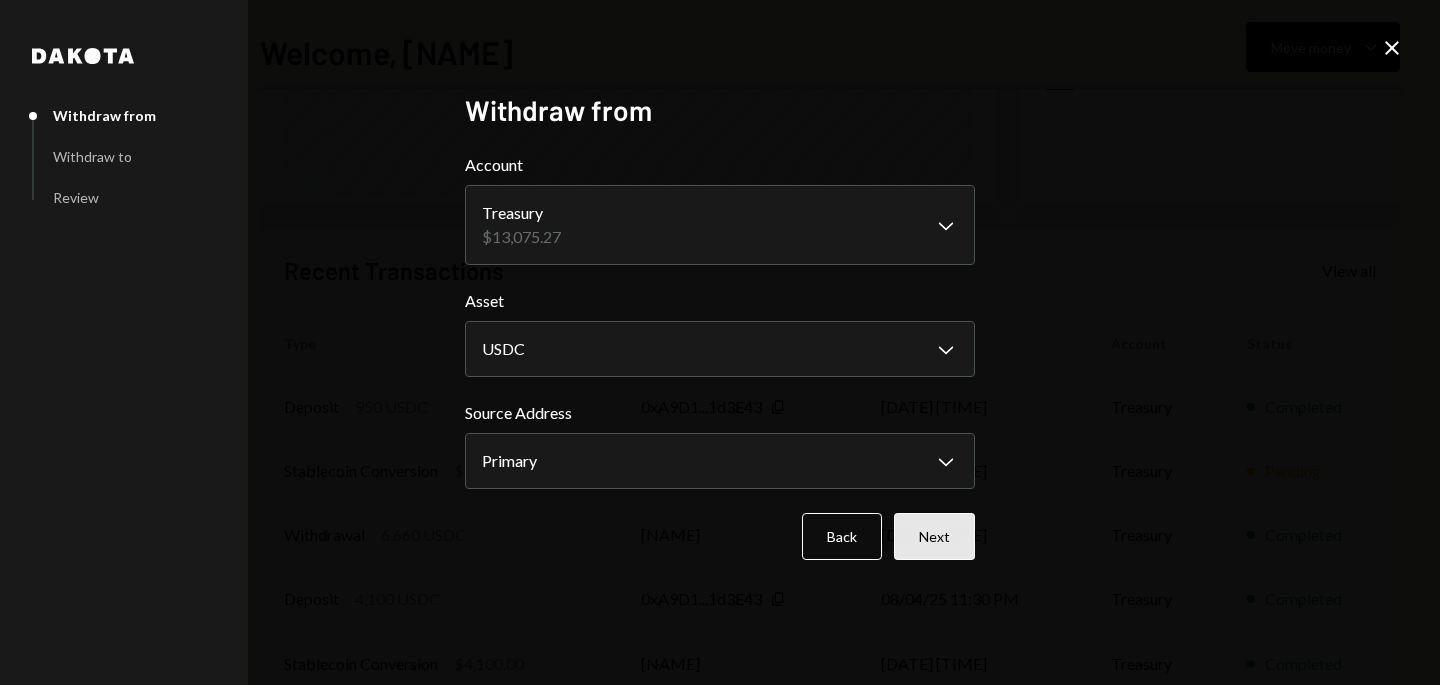 click on "Next" at bounding box center (934, 536) 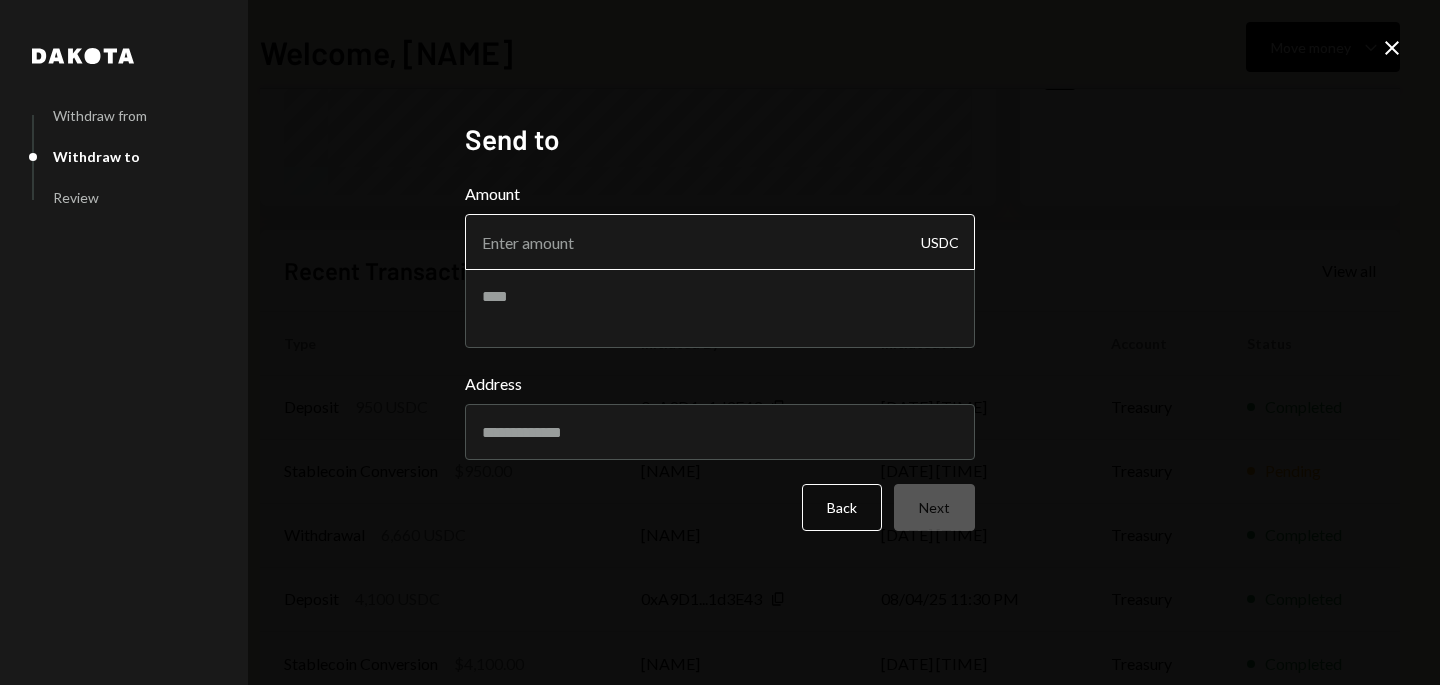 click on "Amount" at bounding box center (720, 242) 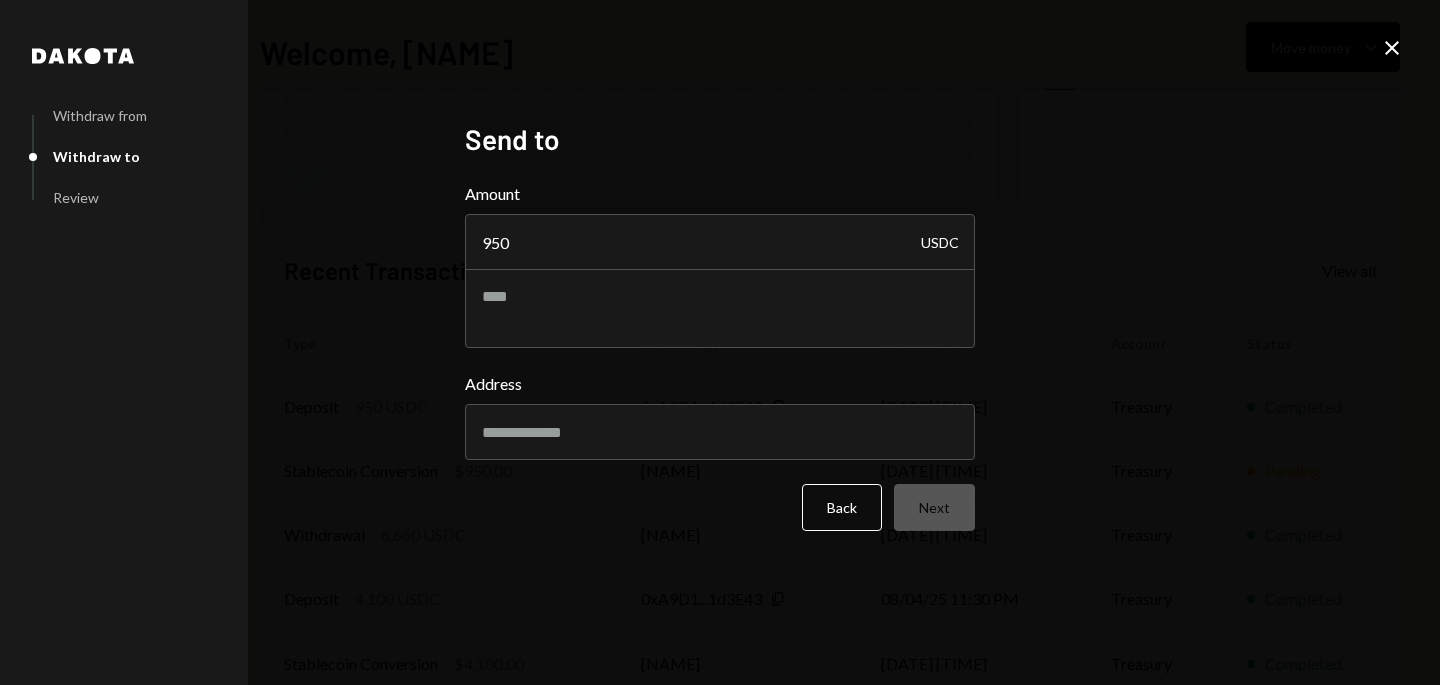 type on "950" 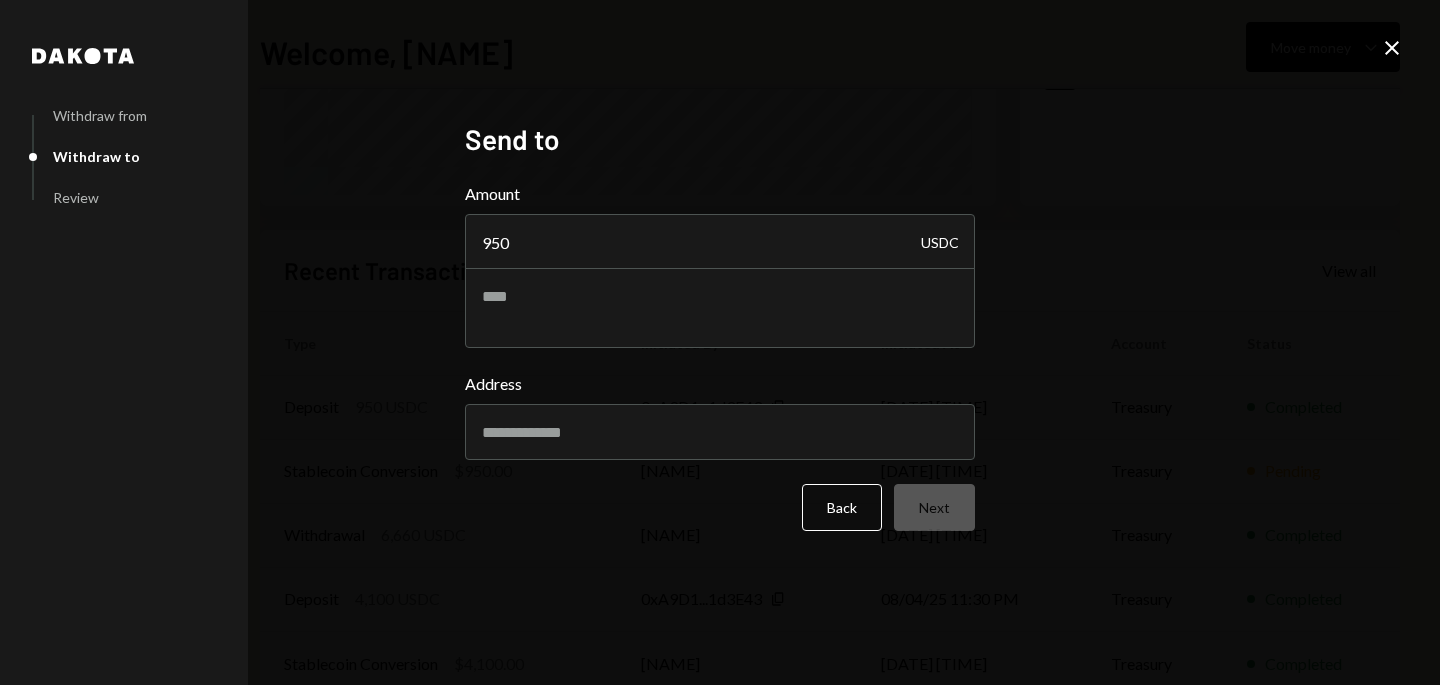 click on "Amount 950 USDC Address Back Next" at bounding box center [720, 356] 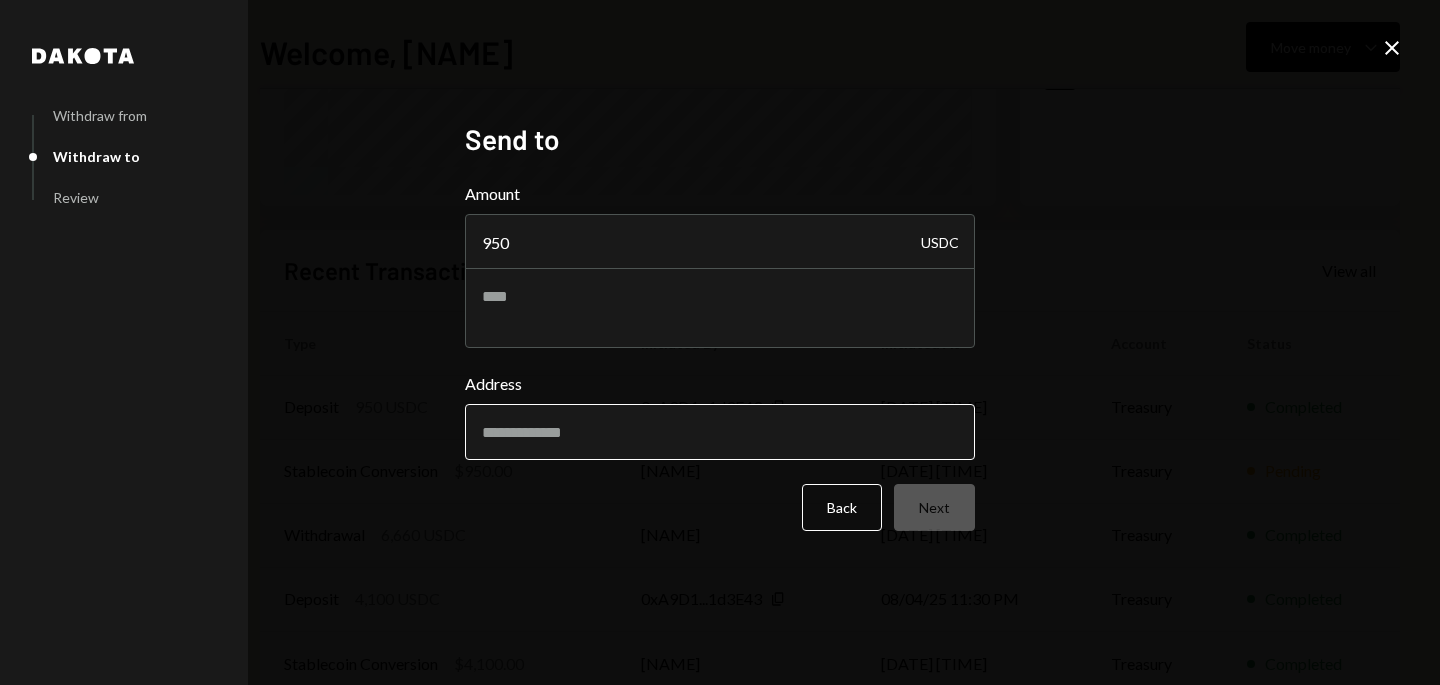 click on "Address" at bounding box center (720, 432) 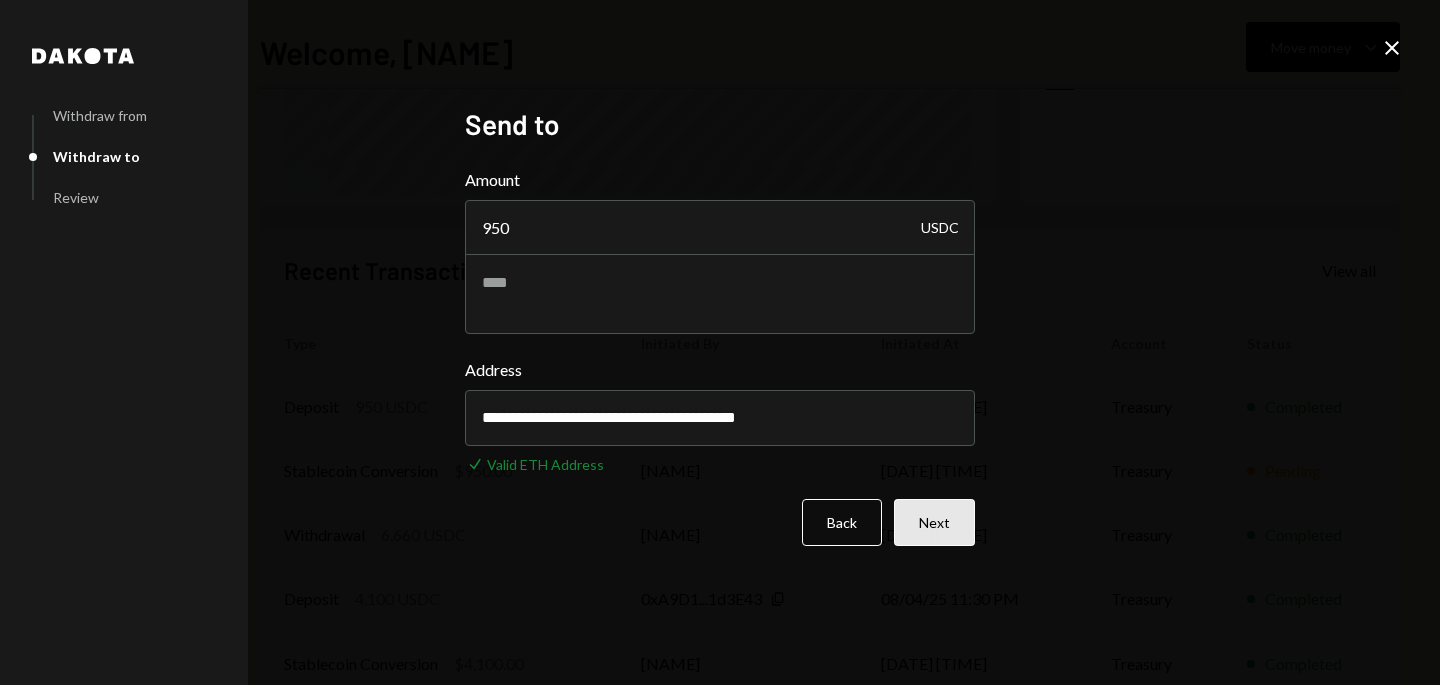 type on "**********" 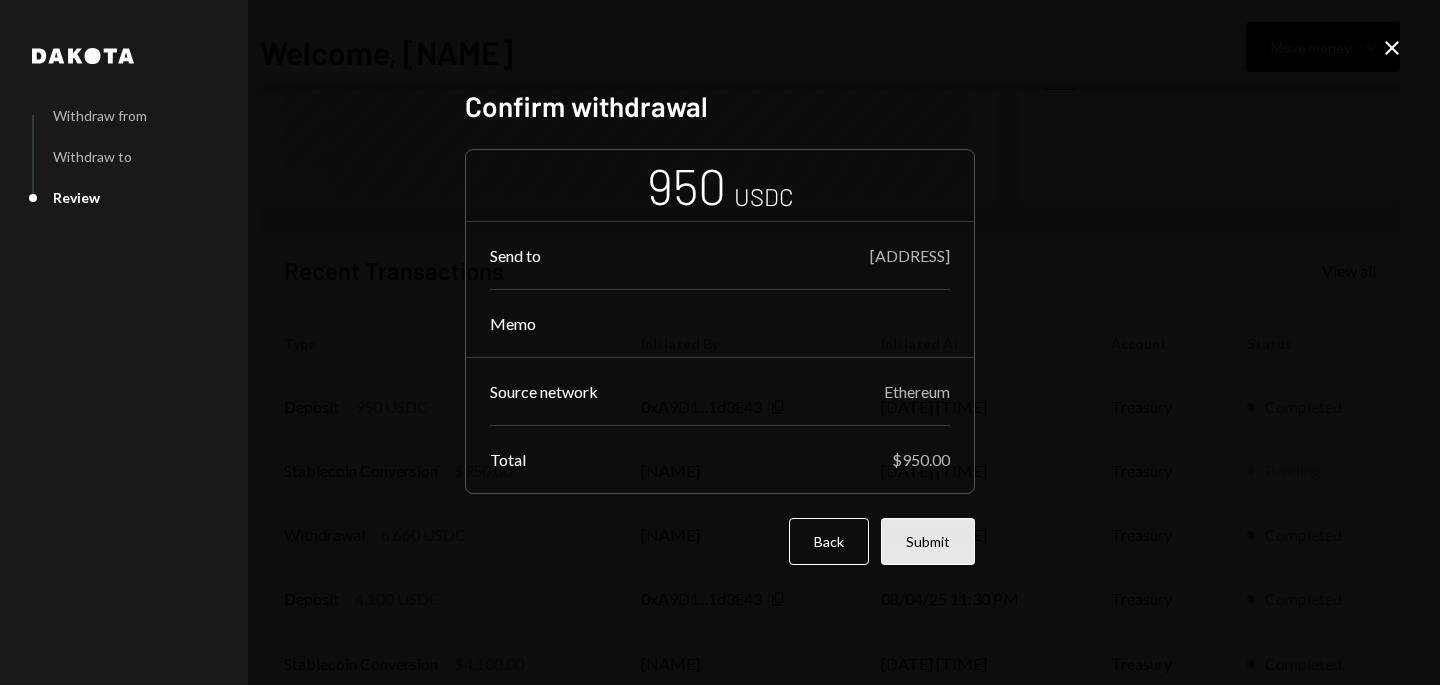 drag, startPoint x: 897, startPoint y: 538, endPoint x: 922, endPoint y: 539, distance: 25.019993 